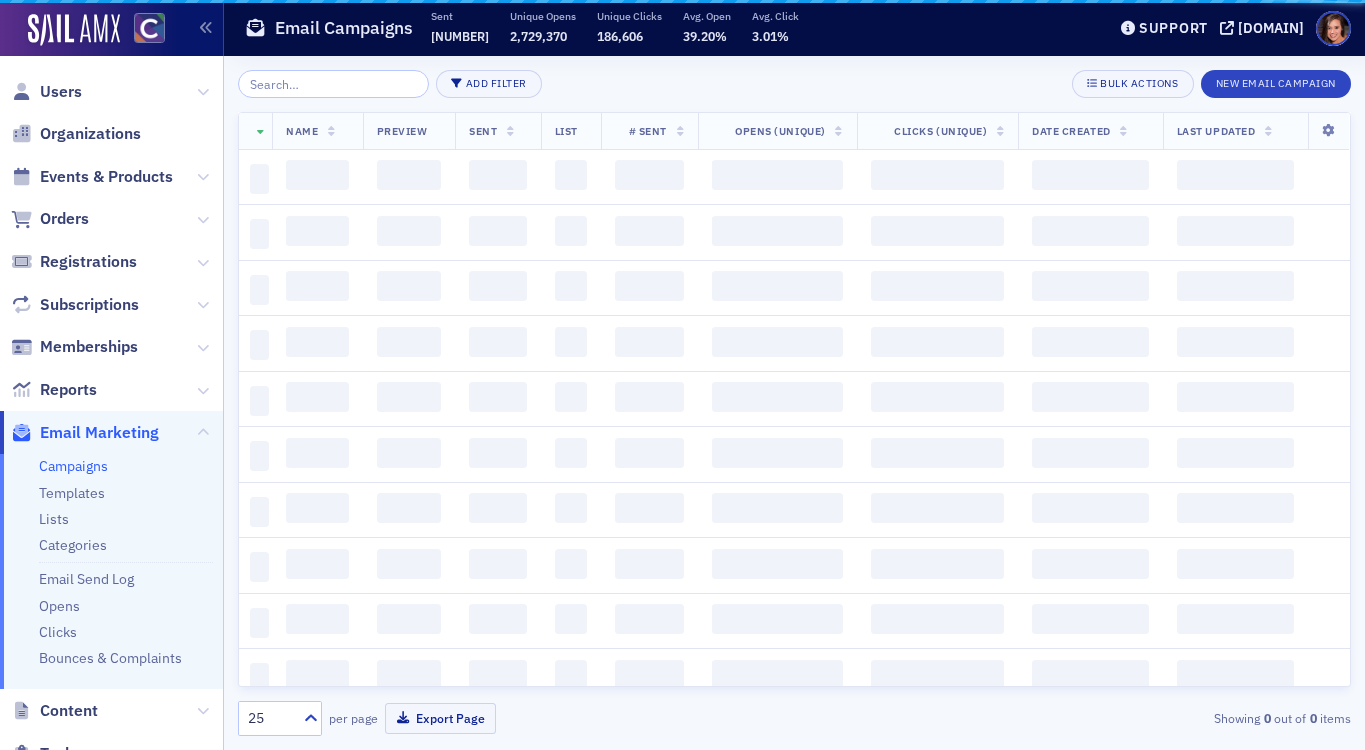 scroll, scrollTop: 0, scrollLeft: 0, axis: both 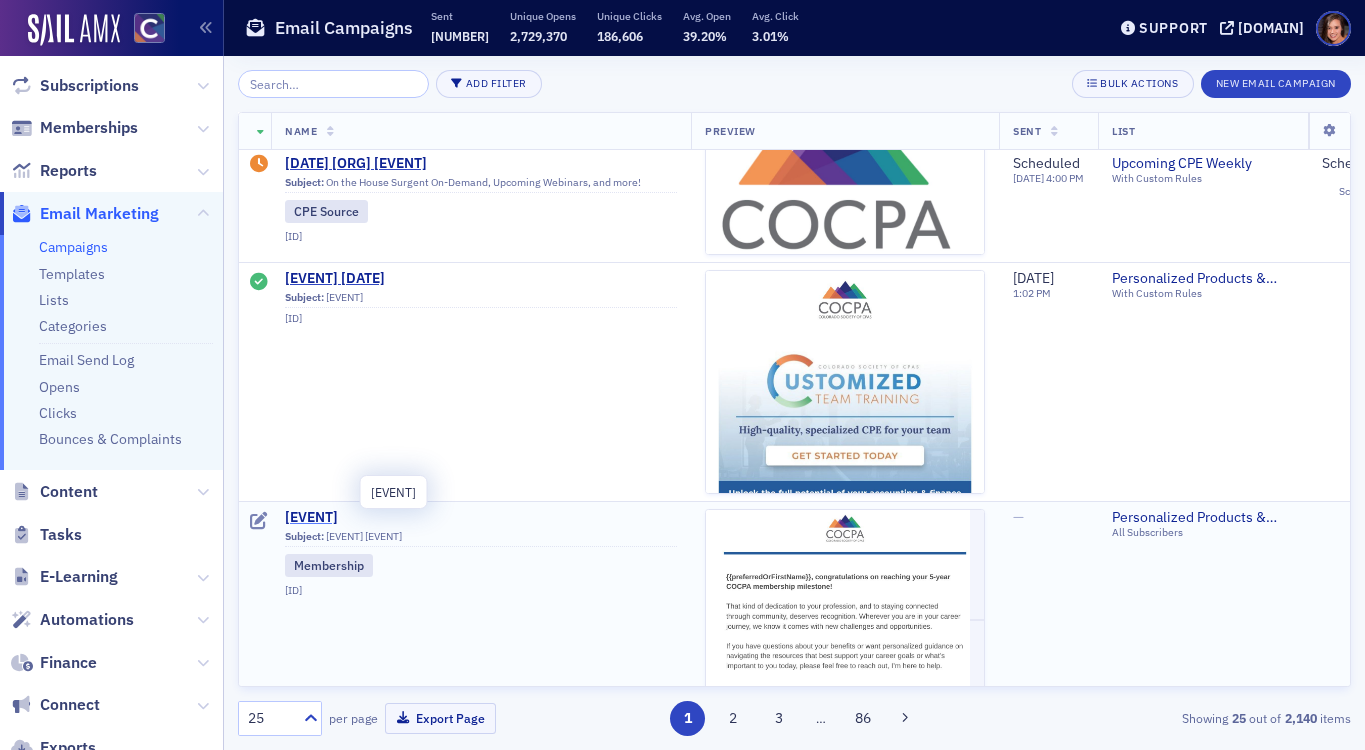 click on "[EVENT]" 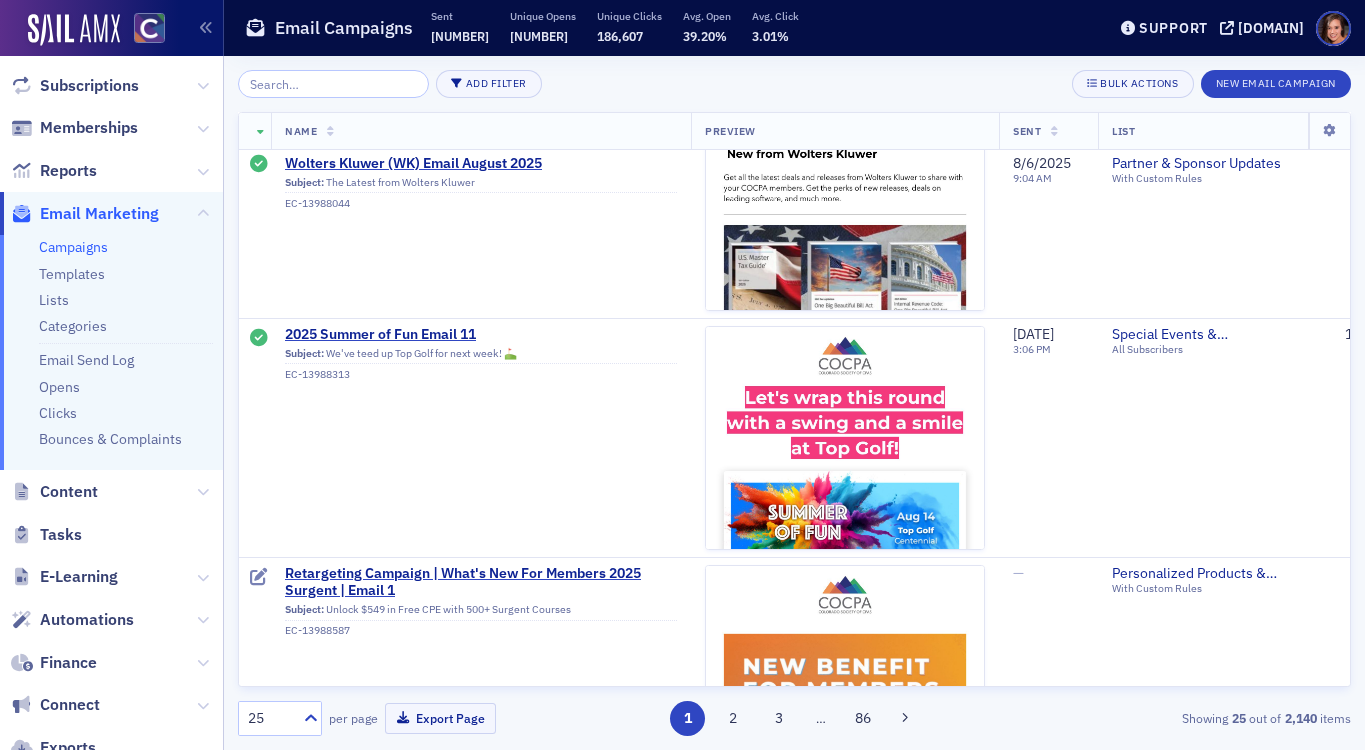 scroll, scrollTop: 2022, scrollLeft: 0, axis: vertical 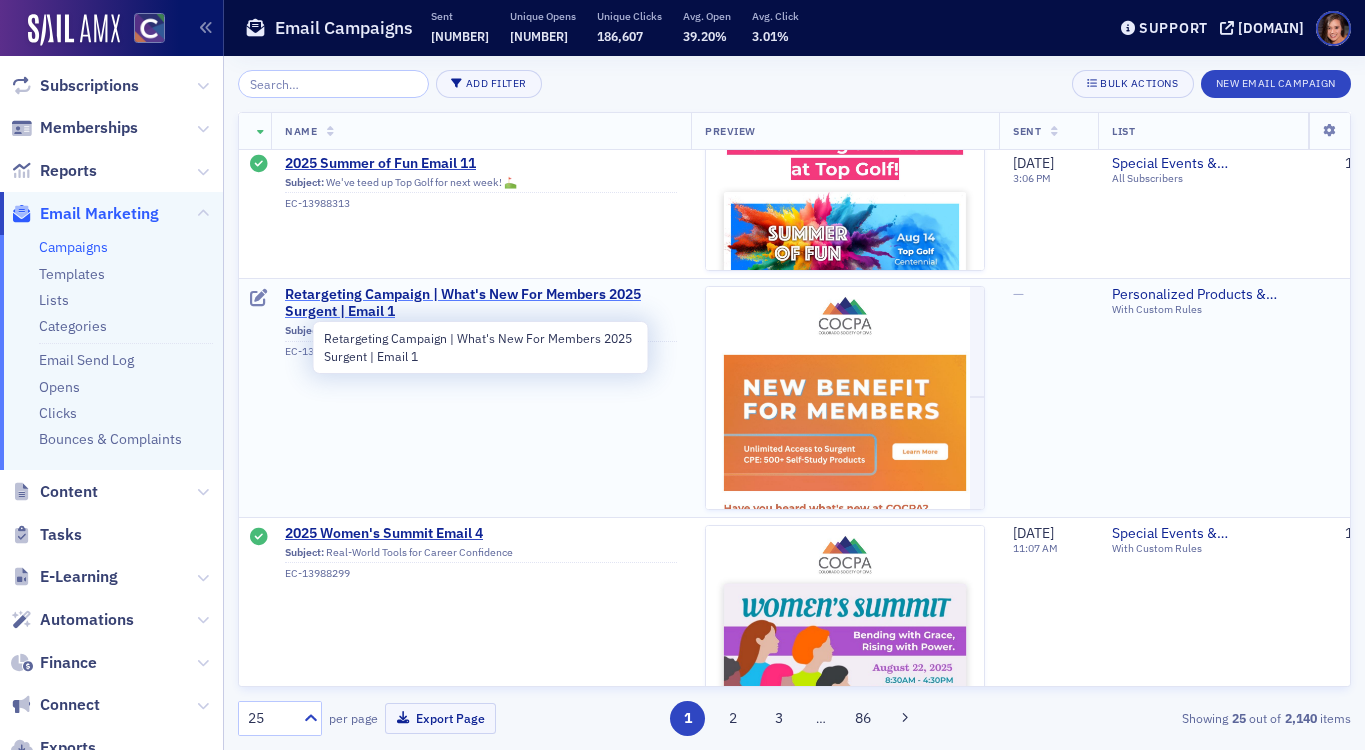 click on "Retargeting Campaign | What's New For Members 2025 Surgent | Email 1" 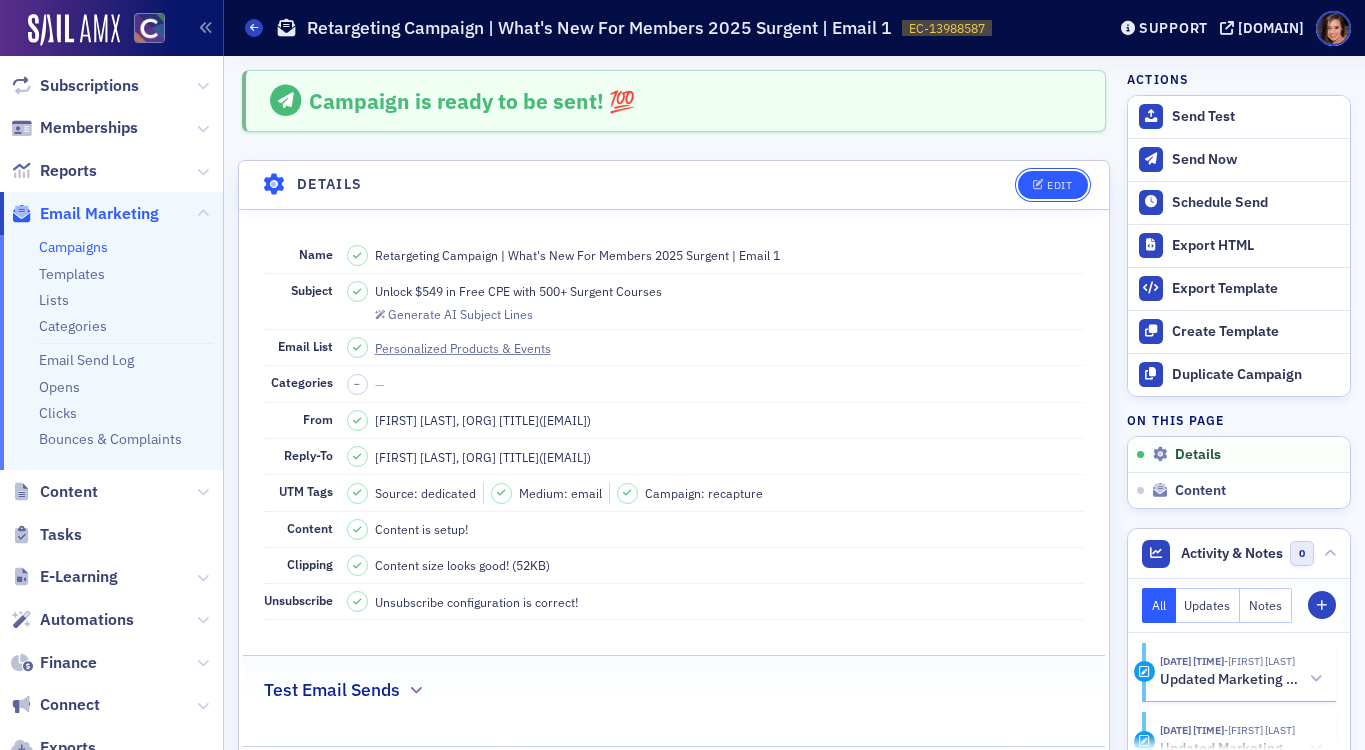 click on "Edit" 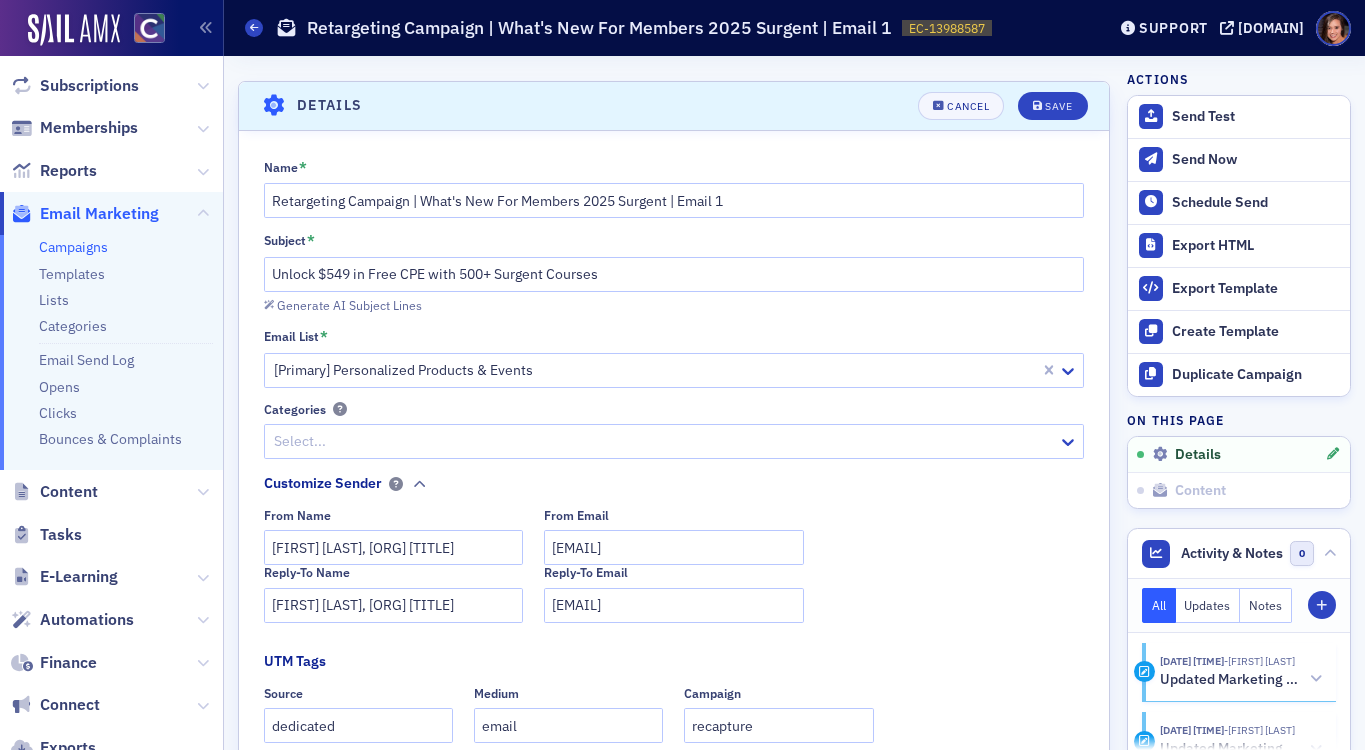 scroll, scrollTop: 93, scrollLeft: 0, axis: vertical 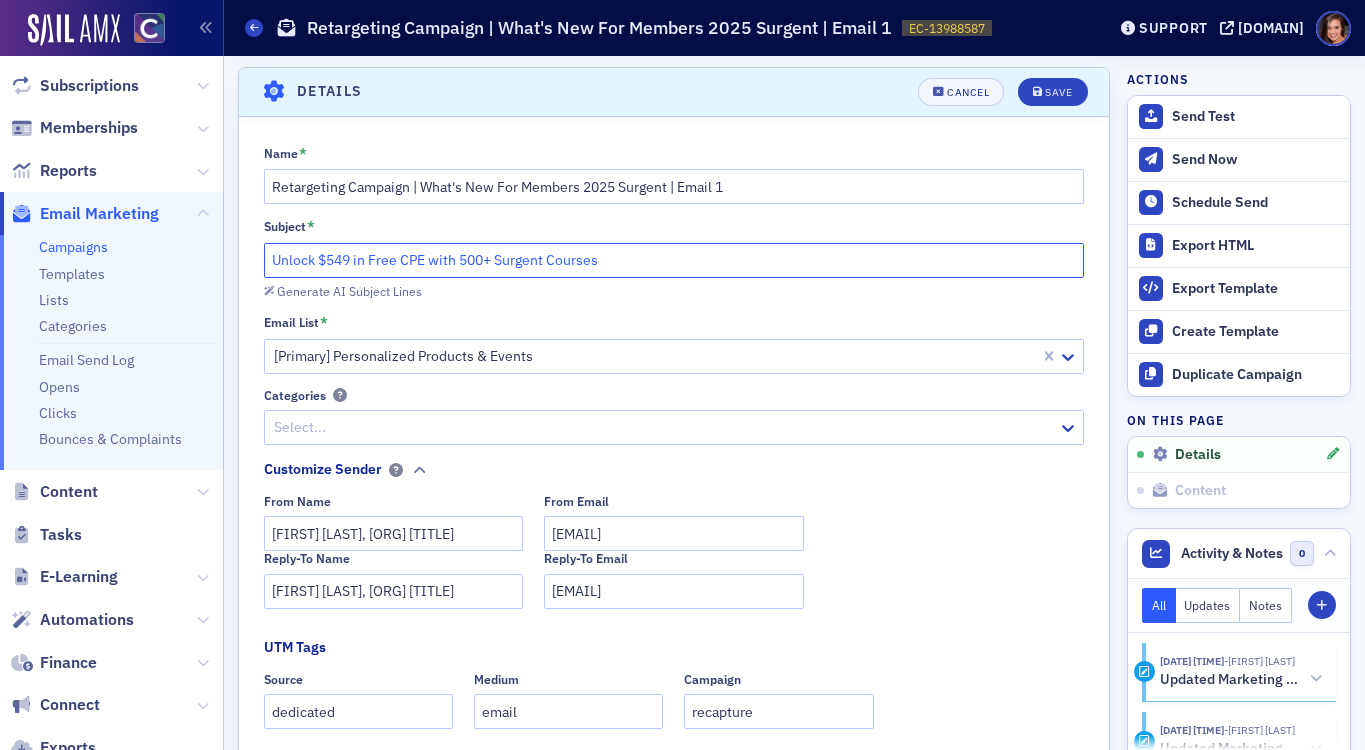 click on "Unlock $549 in Free CPE with 500+ Surgent Courses" 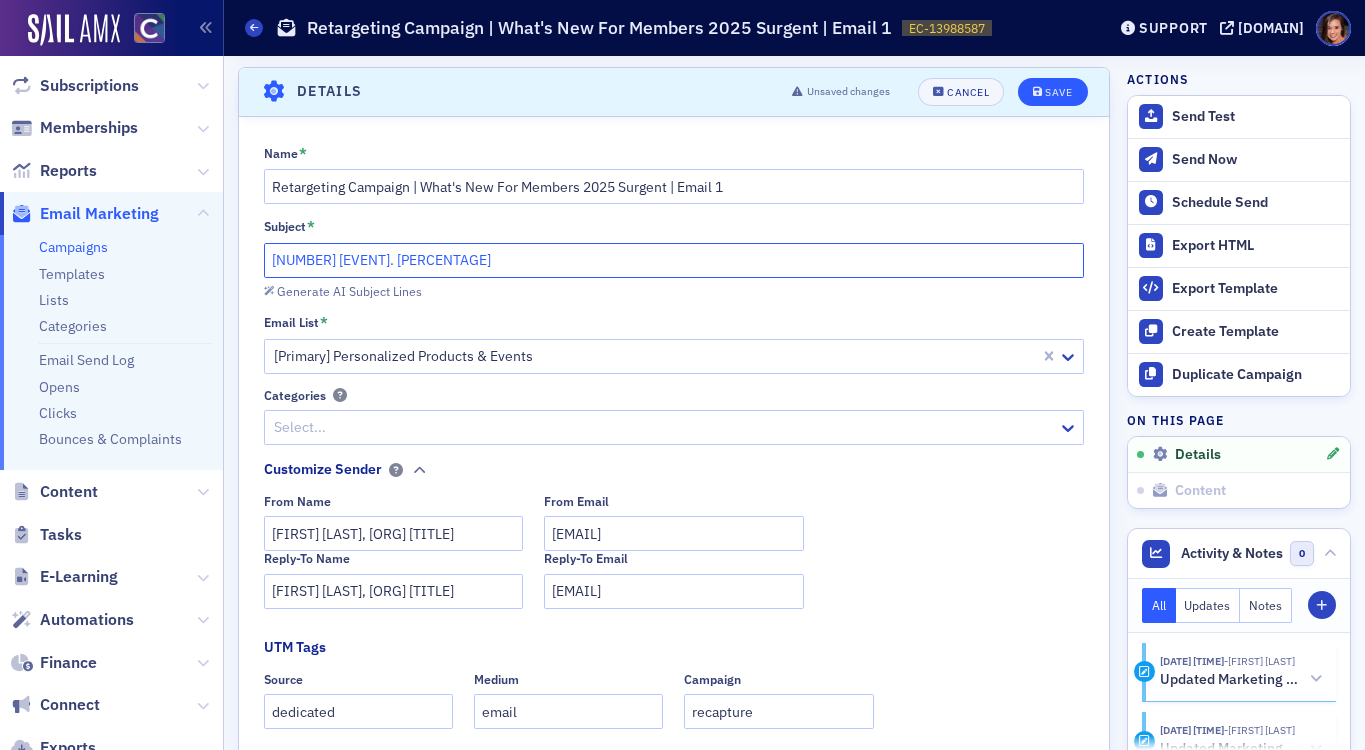 type on "[NUMBER] [EVENT]. [PERCENTAGE]" 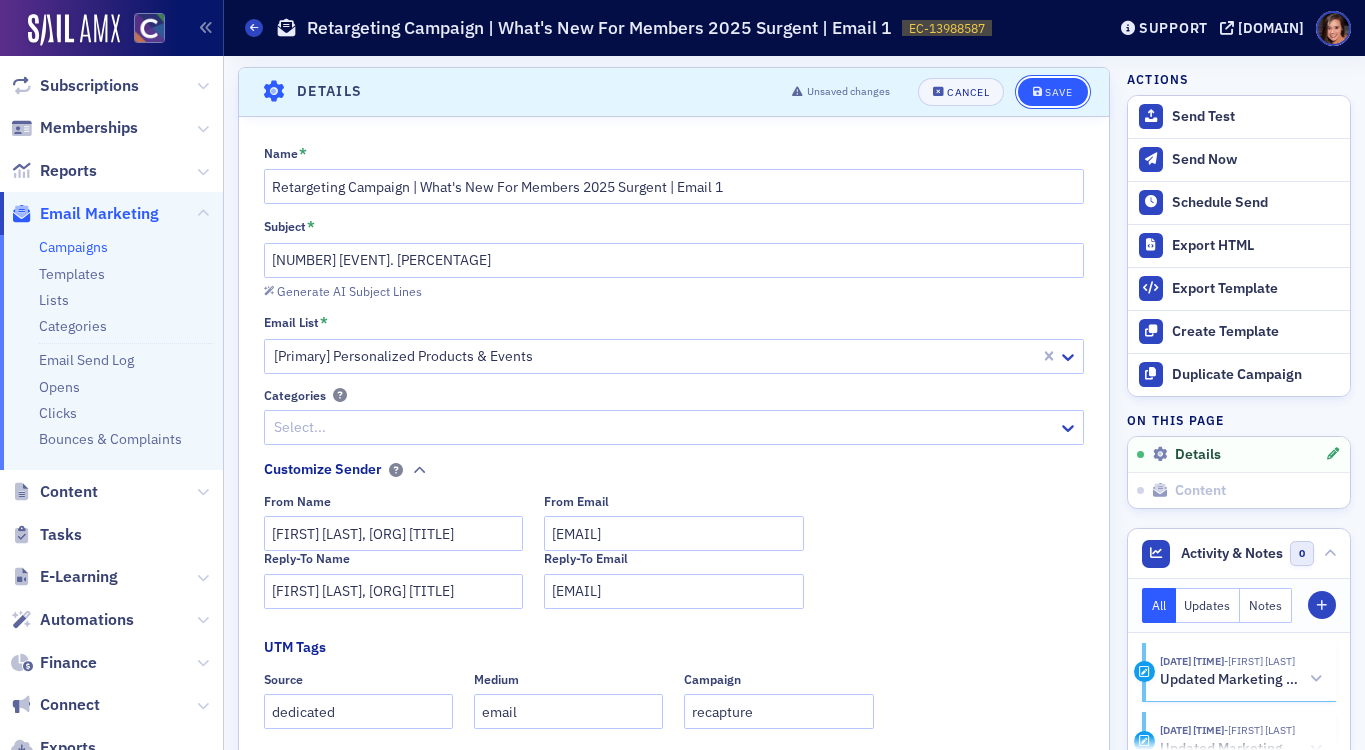 click 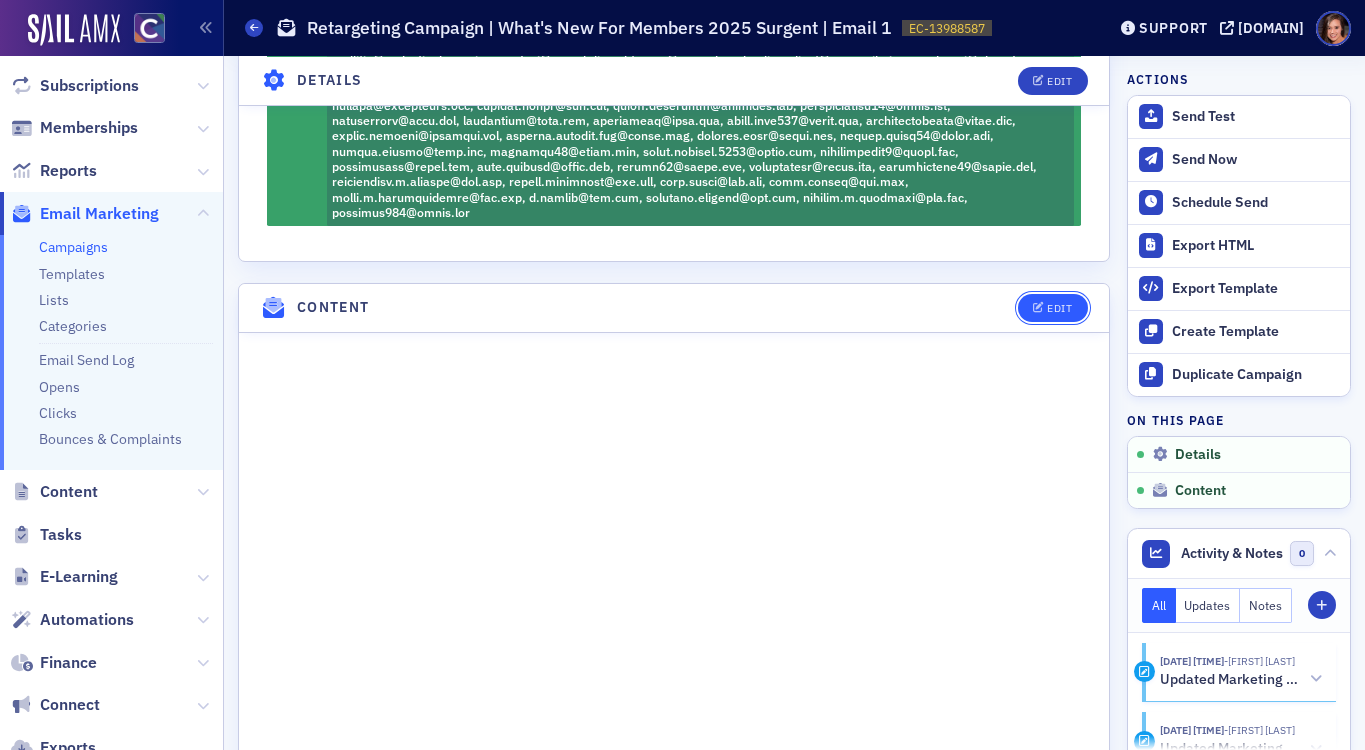 click on "Edit" 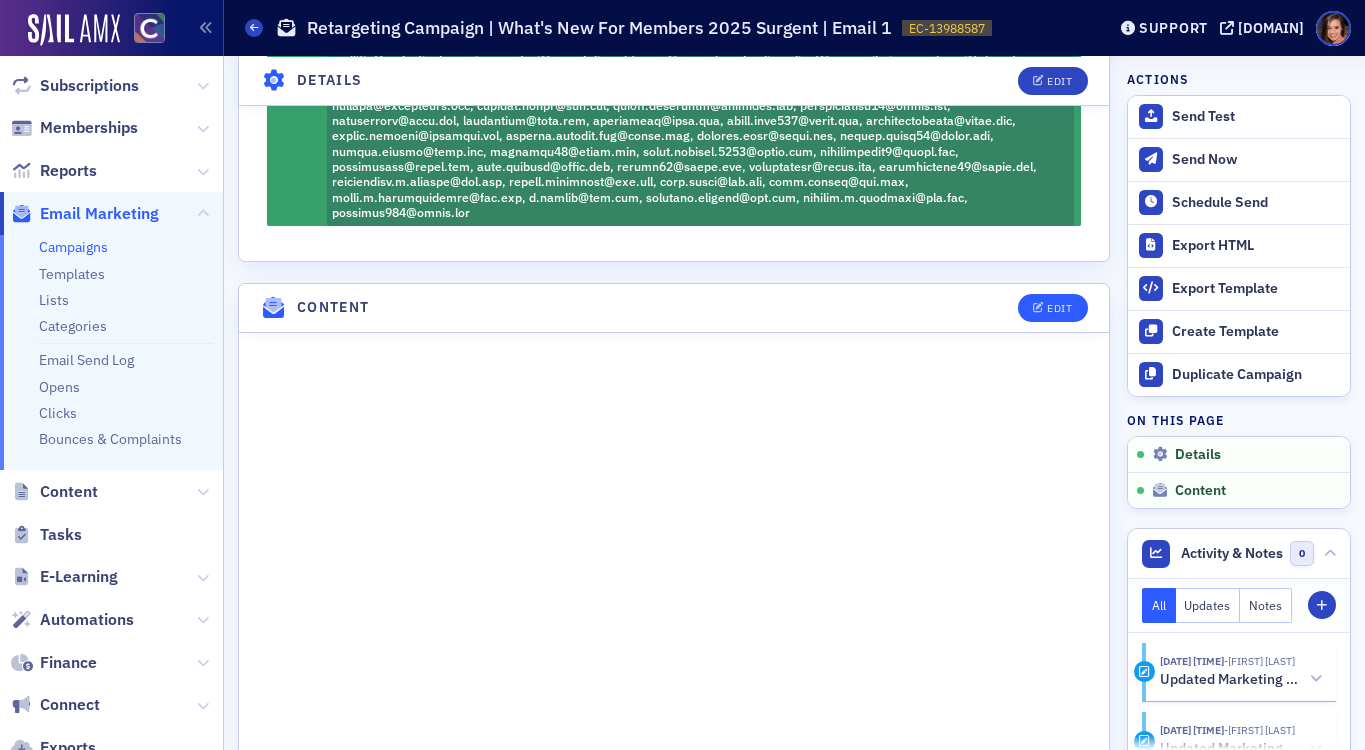 scroll, scrollTop: 2887, scrollLeft: 0, axis: vertical 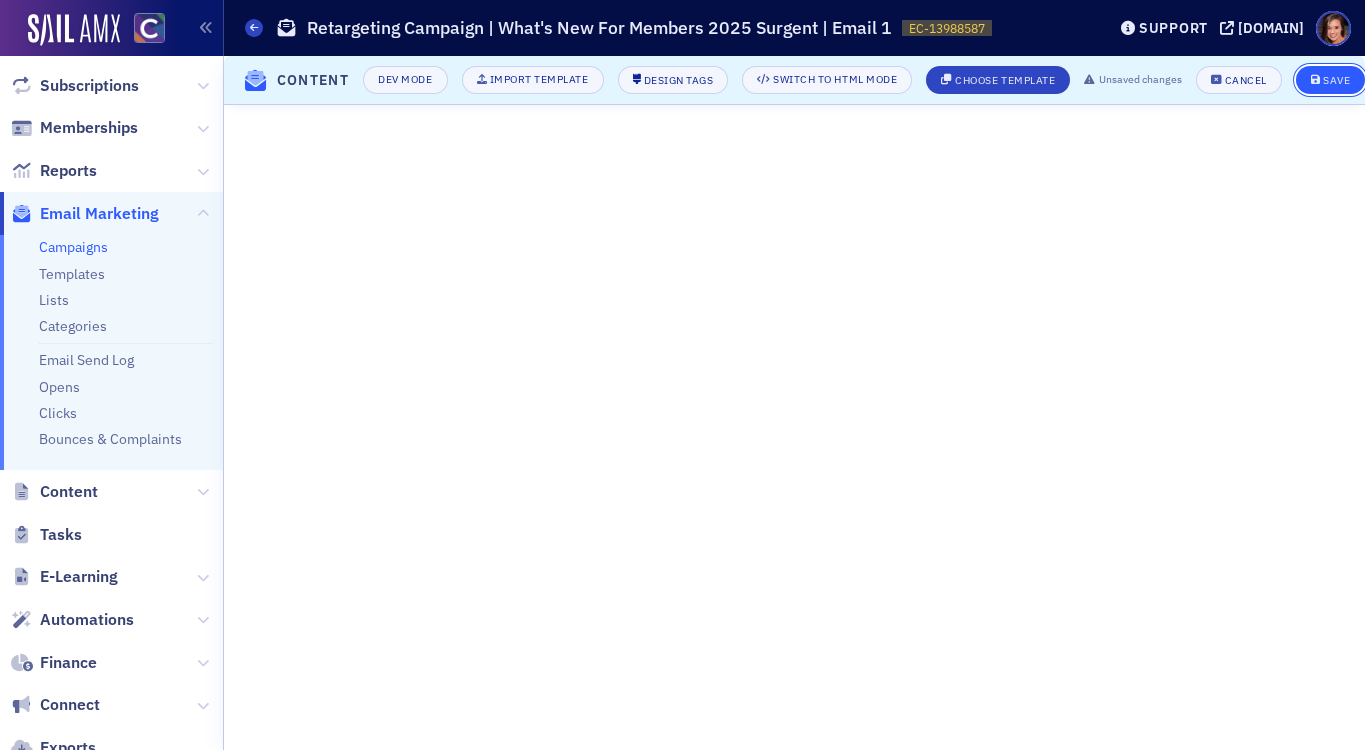 click on "Save" 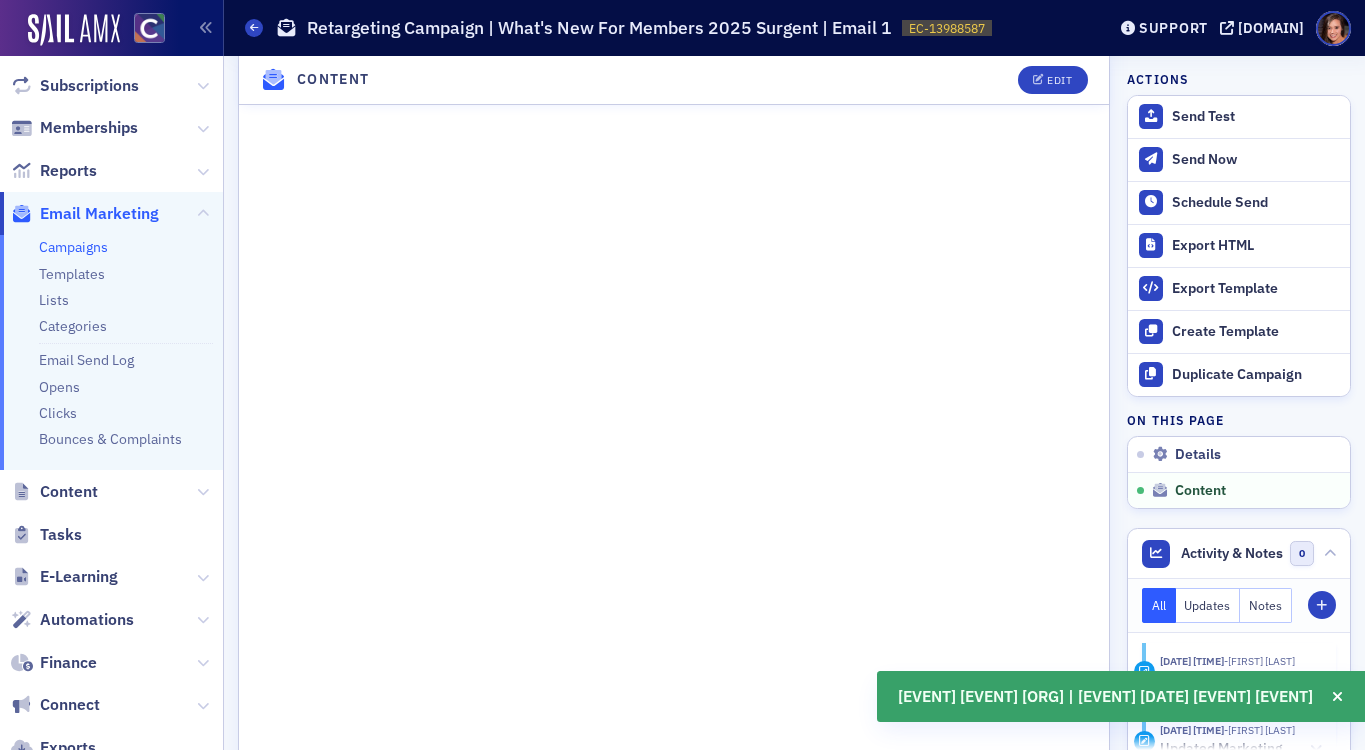 scroll, scrollTop: 4004, scrollLeft: 0, axis: vertical 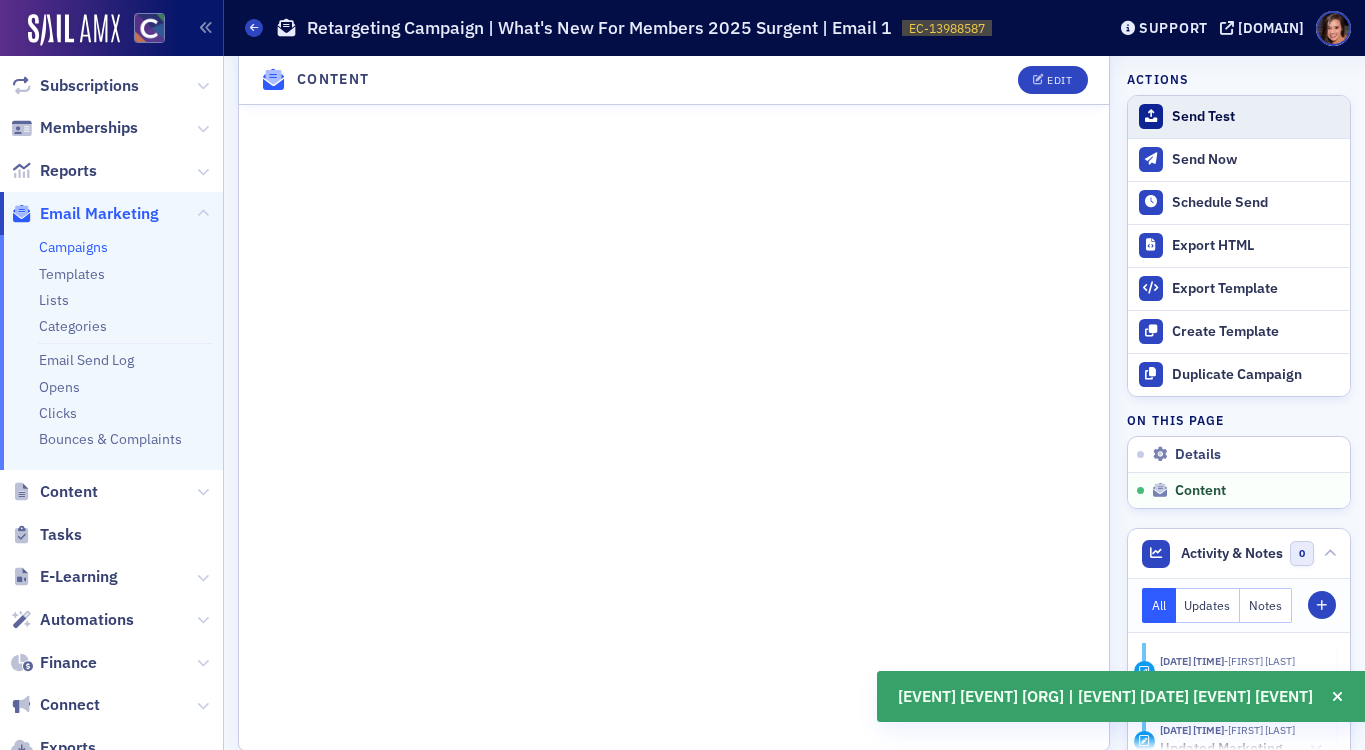 click on "Send Test" 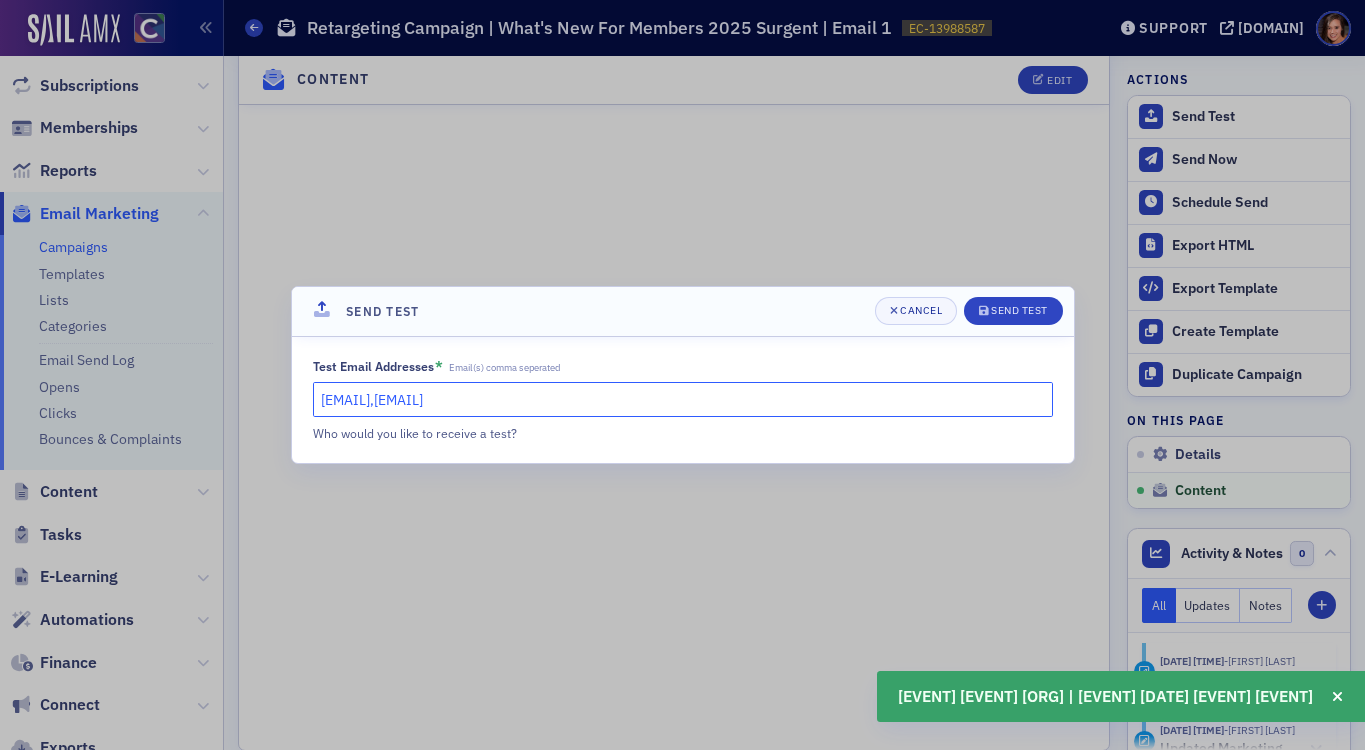 click on "[EMAIL],[EMAIL]" at bounding box center [683, 399] 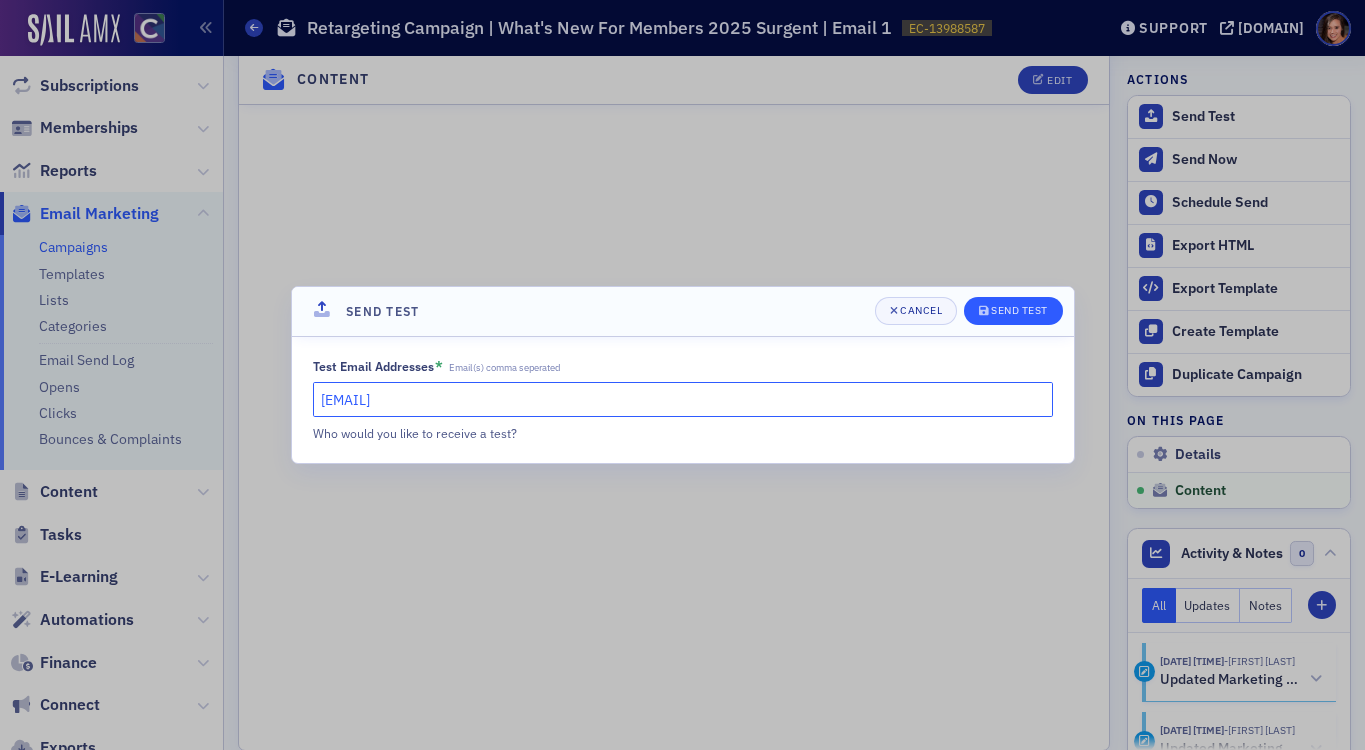 type on "[EMAIL]" 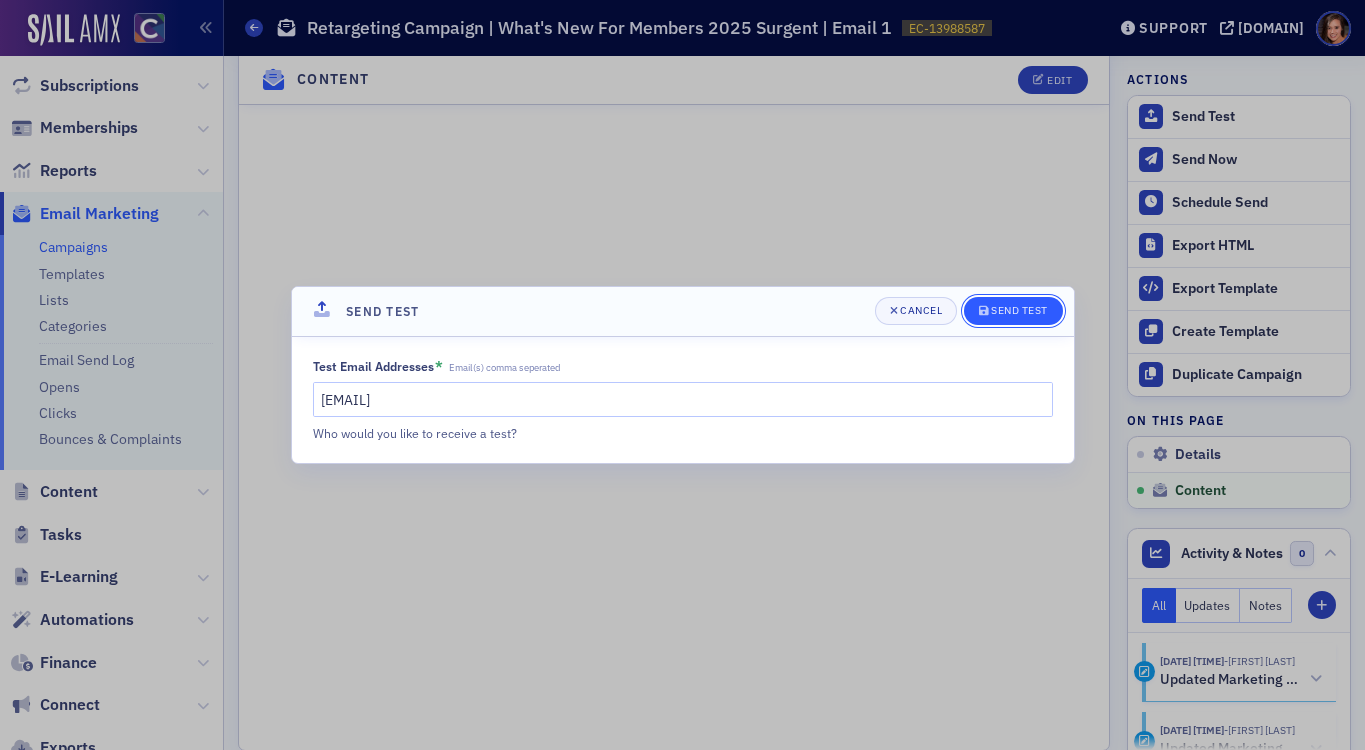click on "Send Test" at bounding box center [1019, 310] 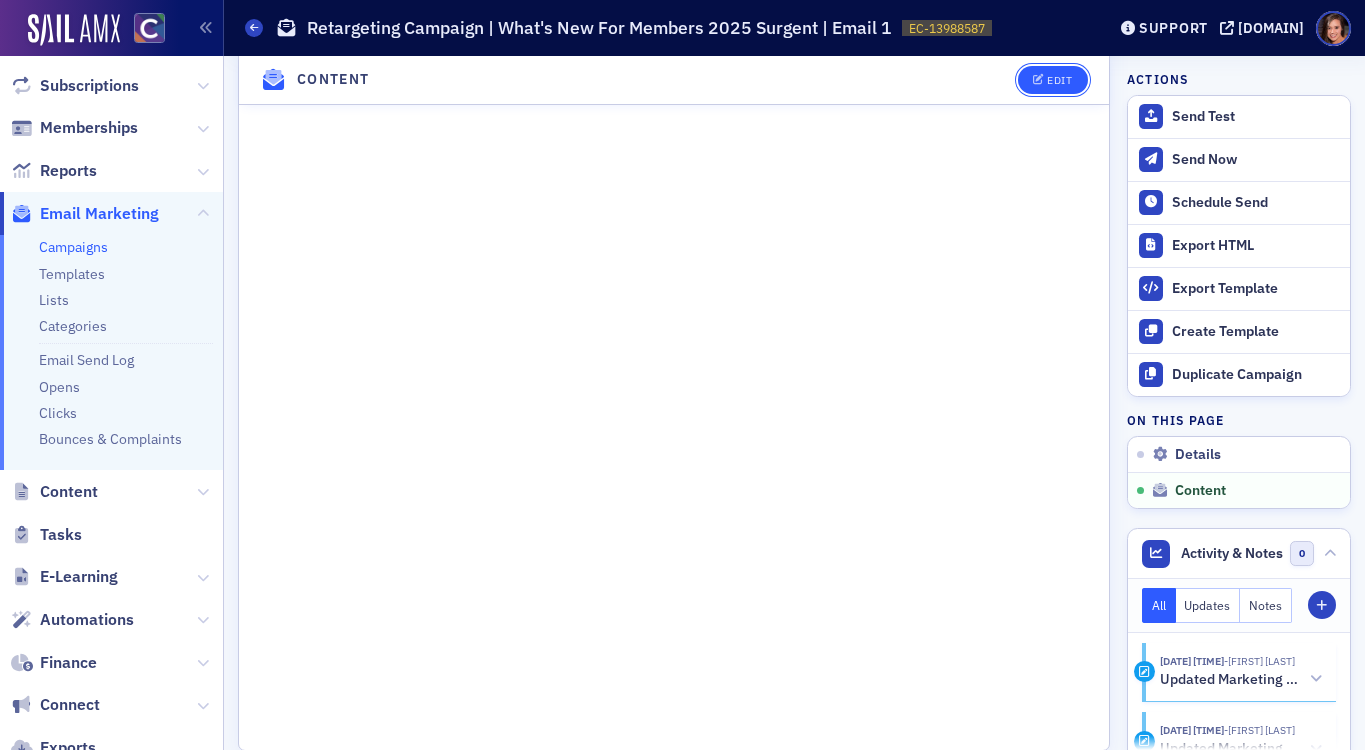 click 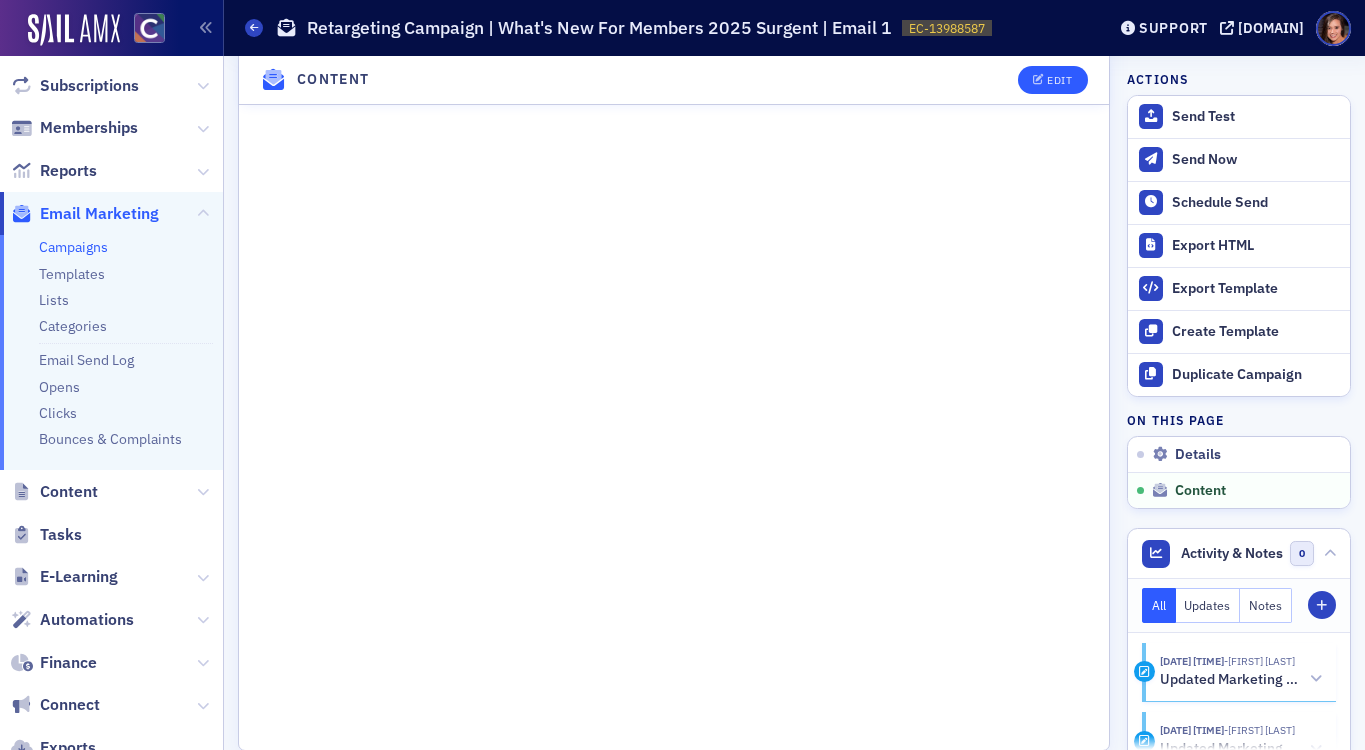 scroll, scrollTop: 2887, scrollLeft: 0, axis: vertical 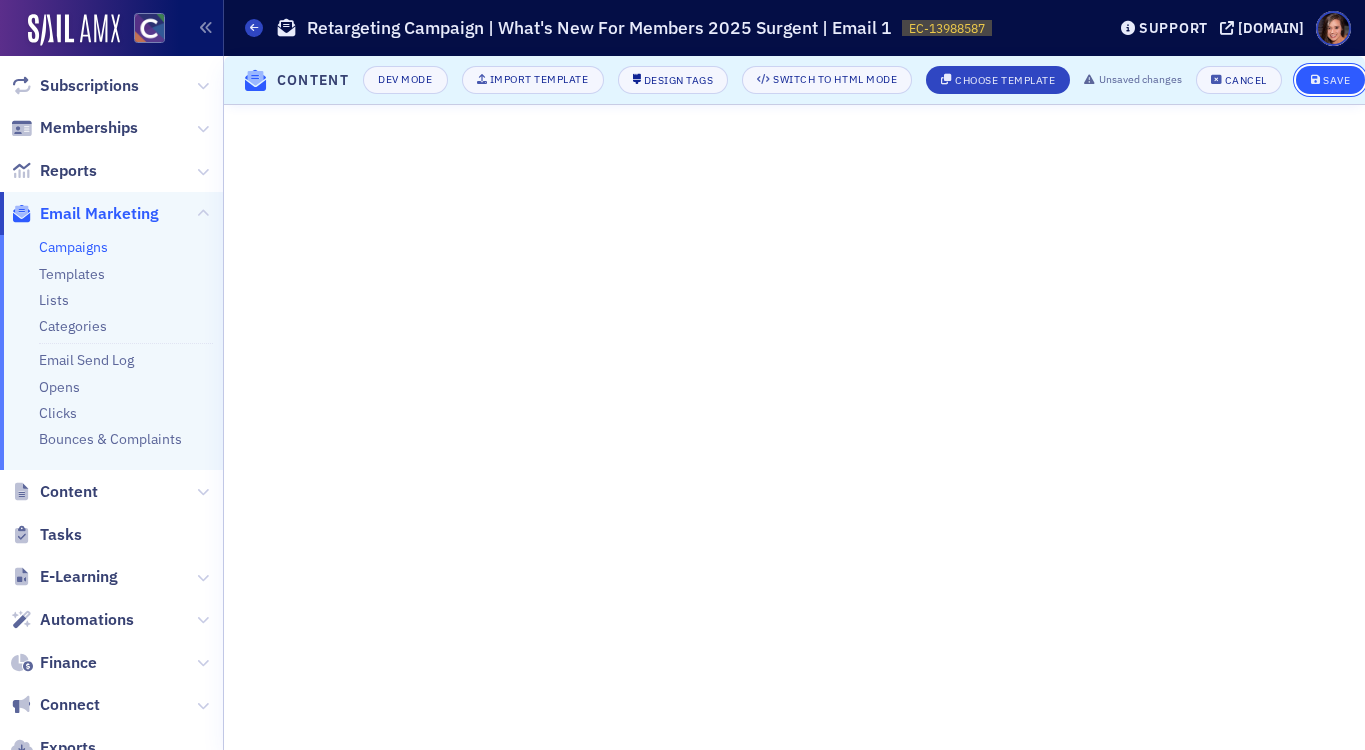 click on "Save" 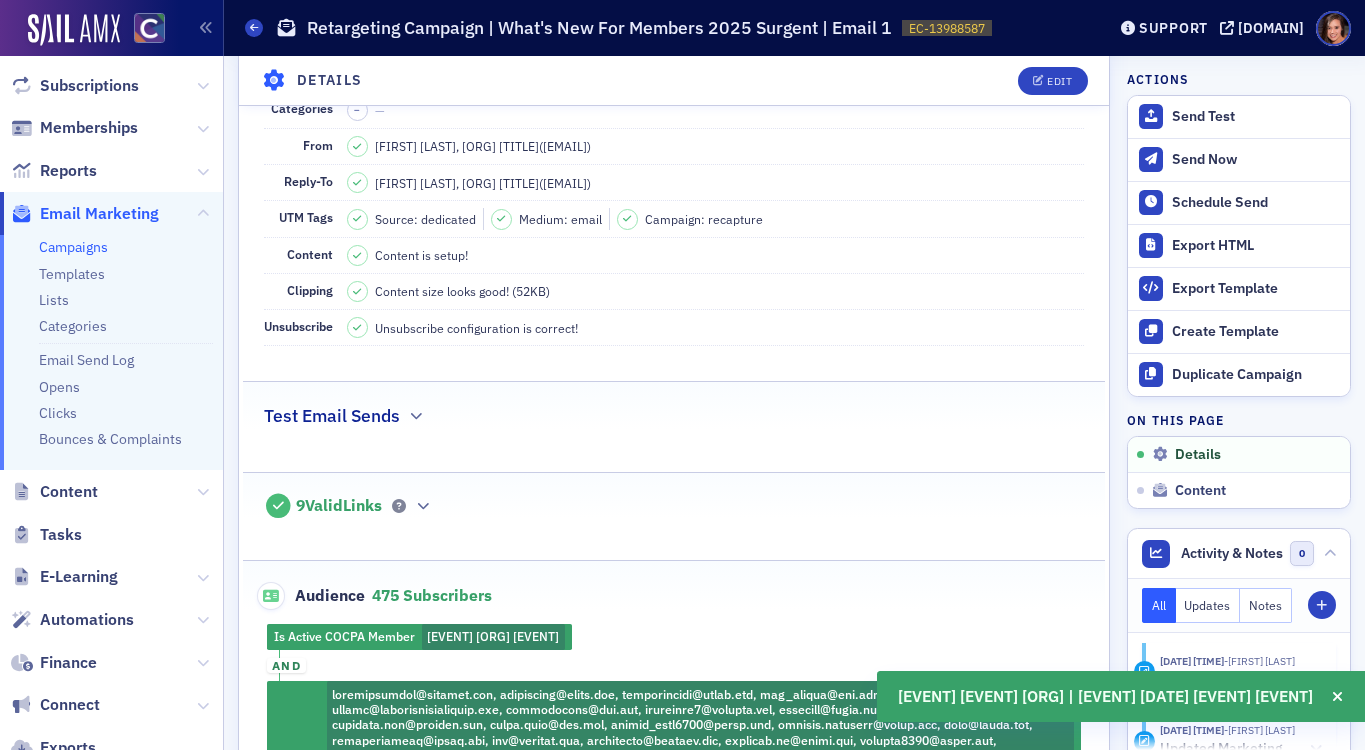 scroll, scrollTop: 559, scrollLeft: 0, axis: vertical 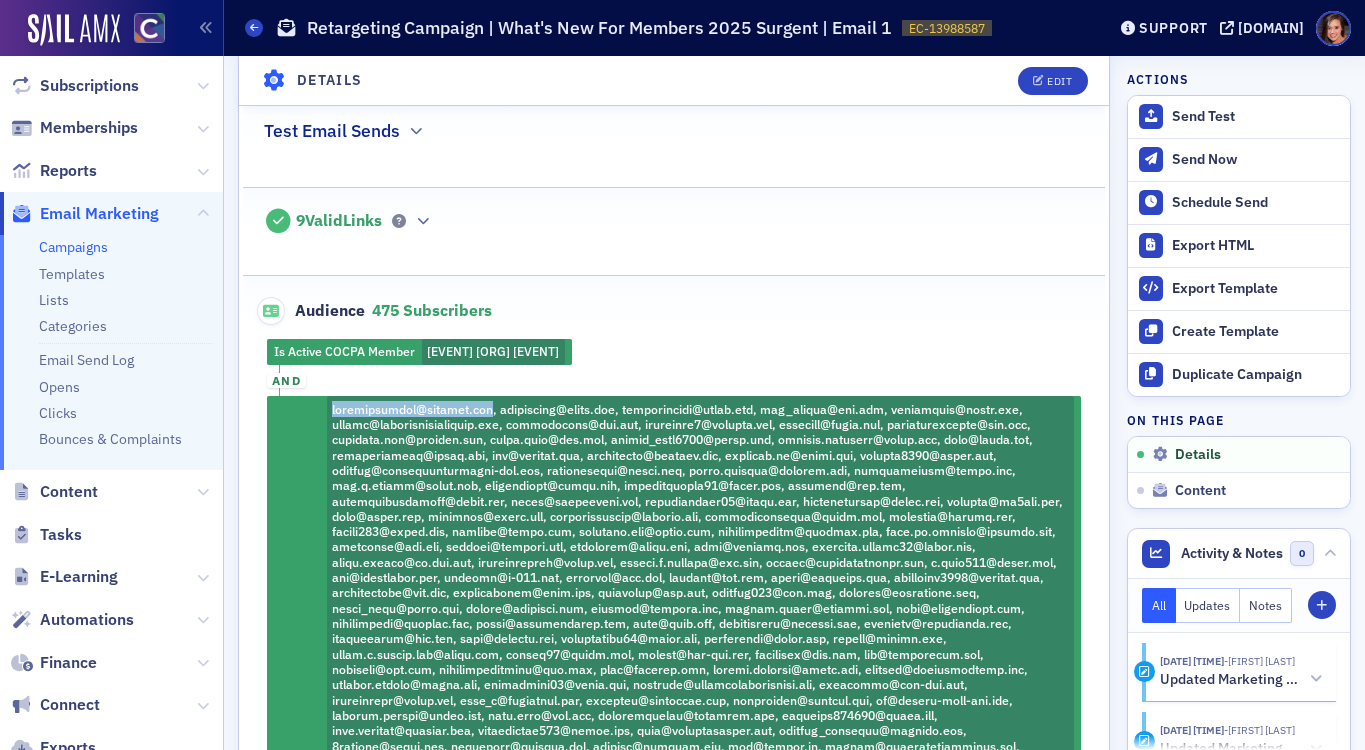 copy on "[EMAIL]" 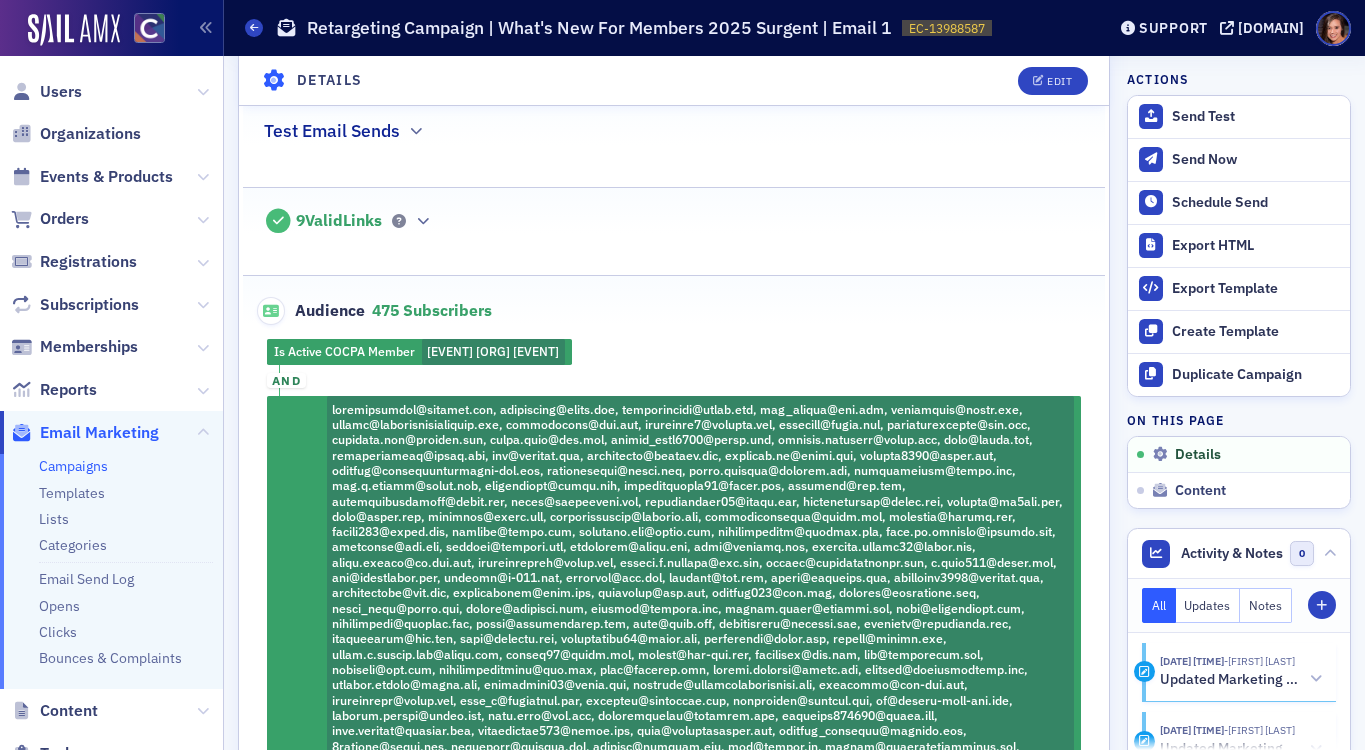 click on "Users" 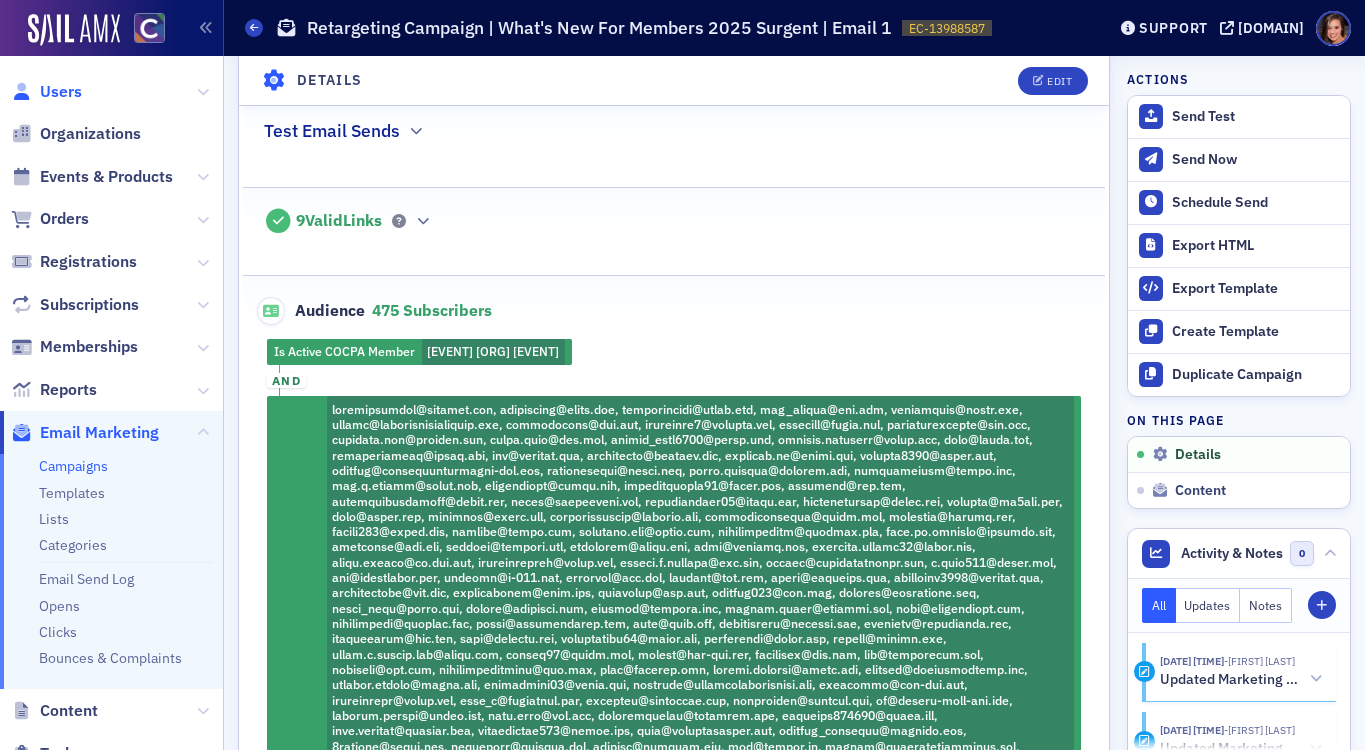 click on "Users" 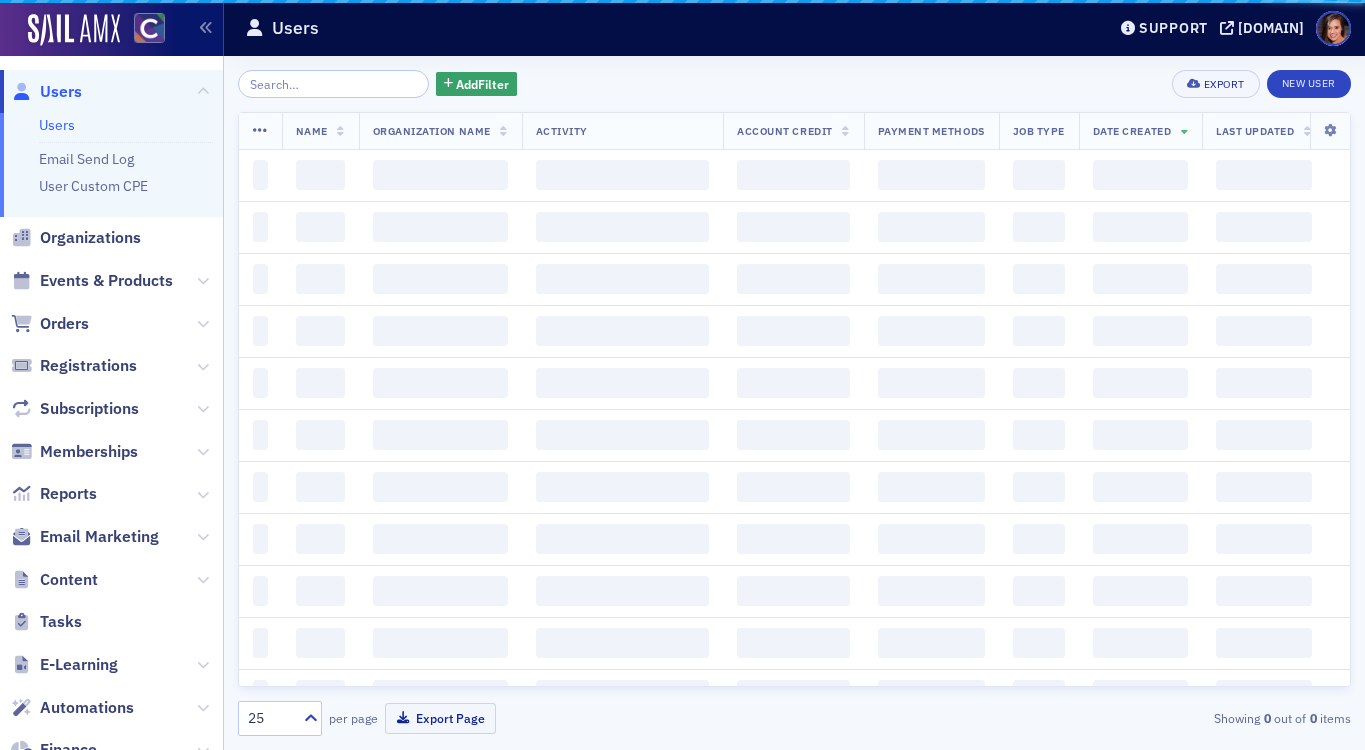 scroll, scrollTop: 0, scrollLeft: 0, axis: both 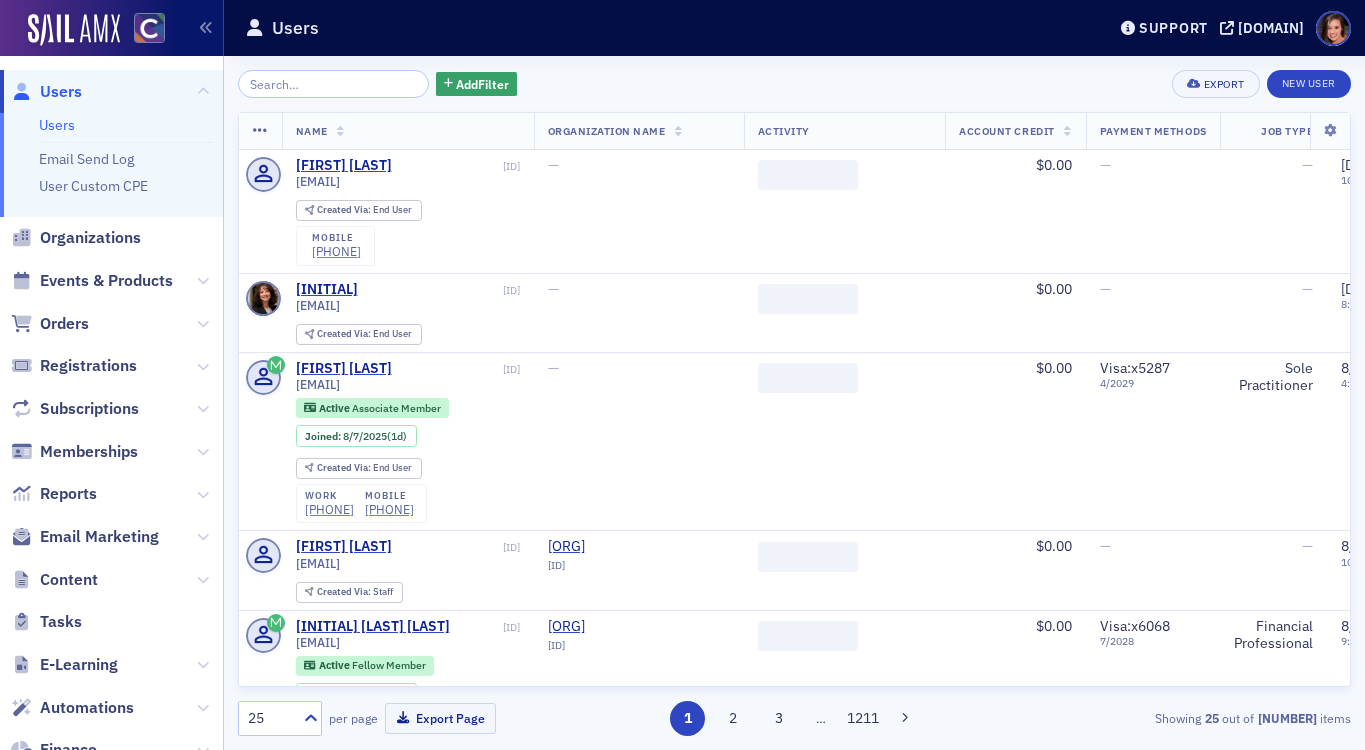 type on "[EMAIL]" 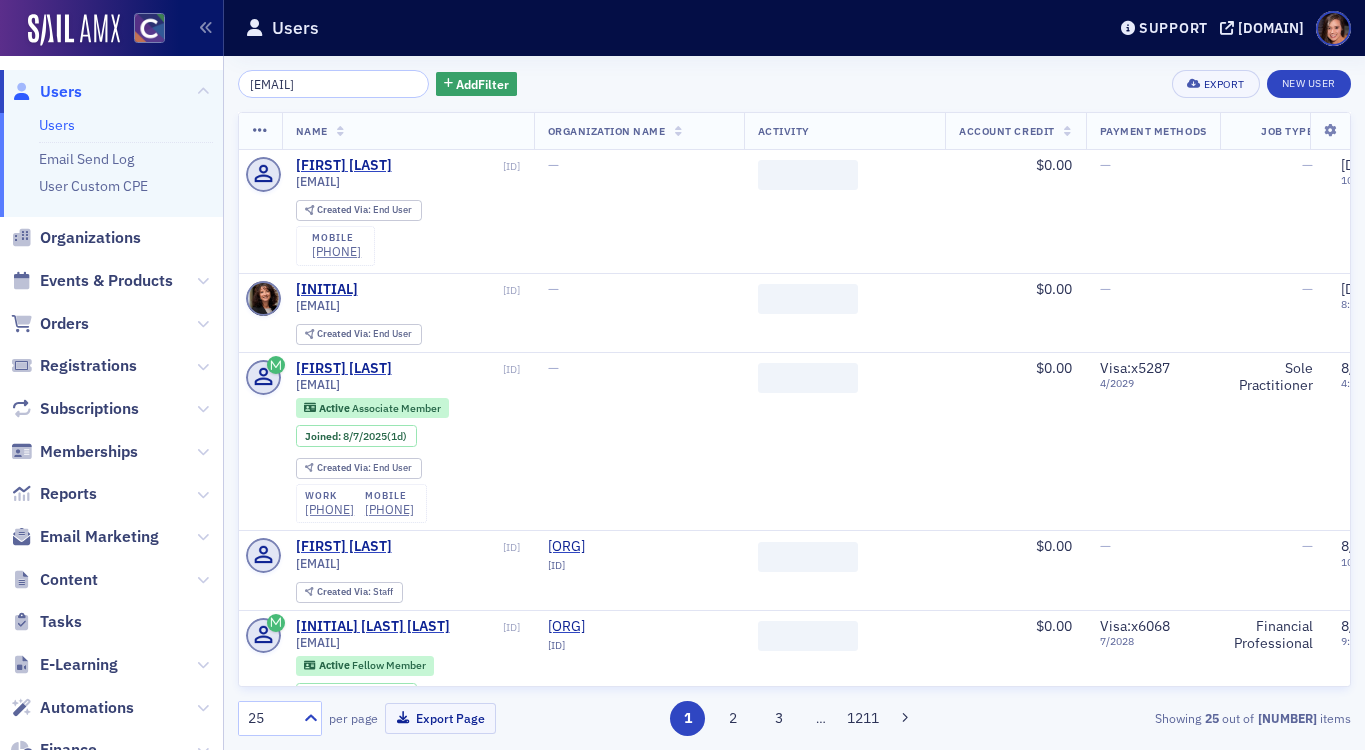 scroll, scrollTop: 0, scrollLeft: 33, axis: horizontal 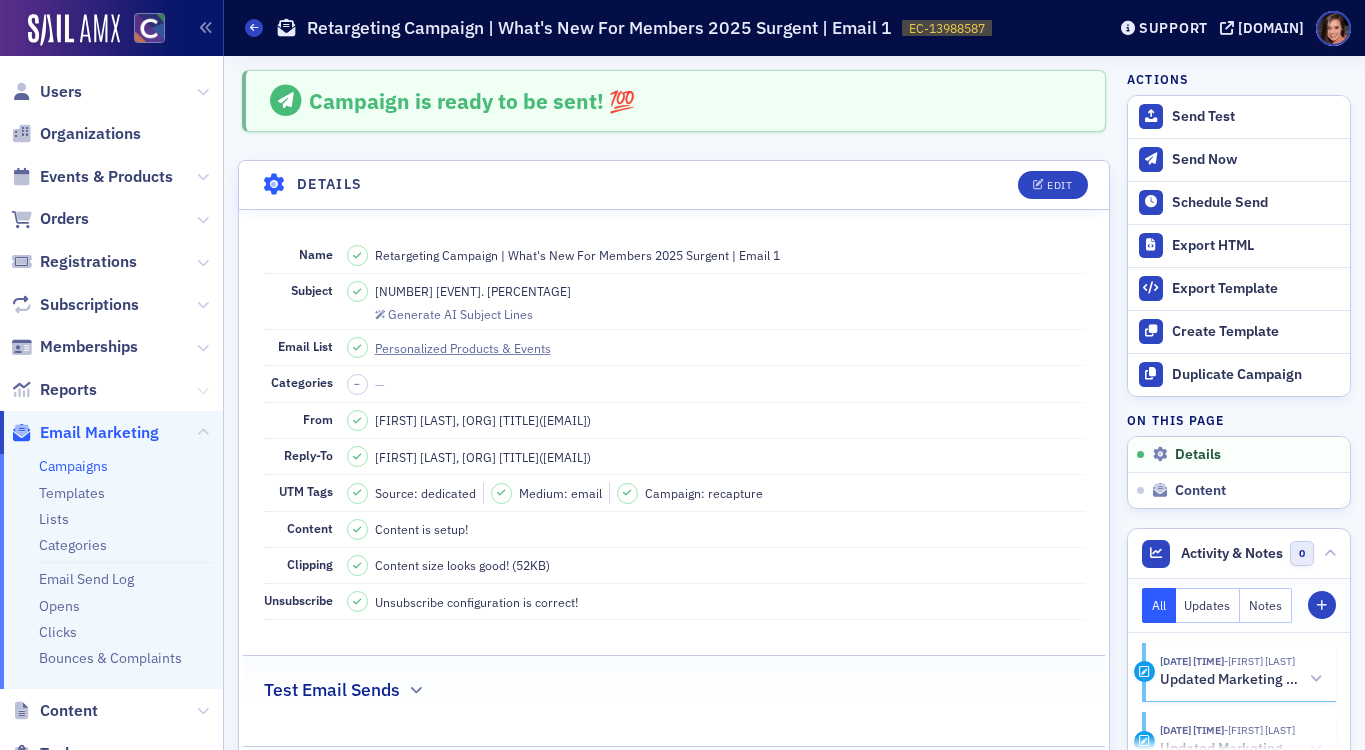 click 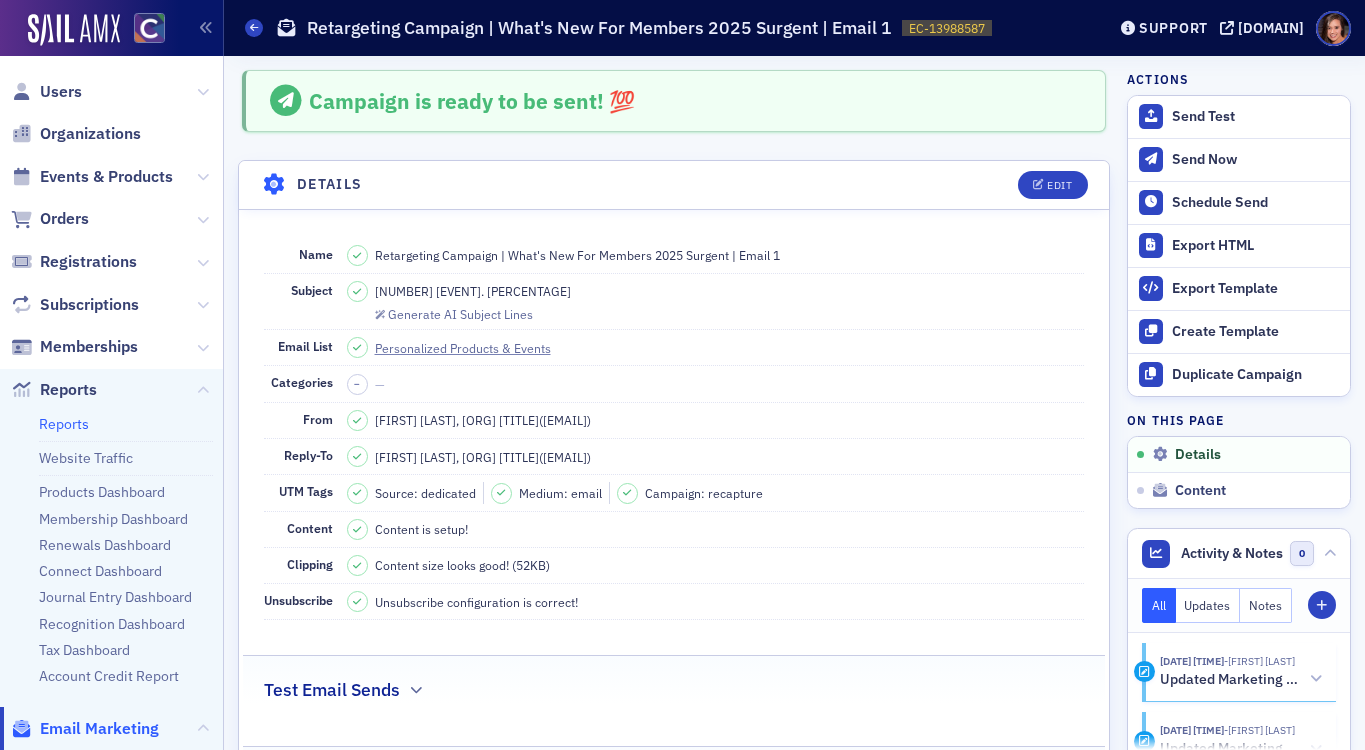 type 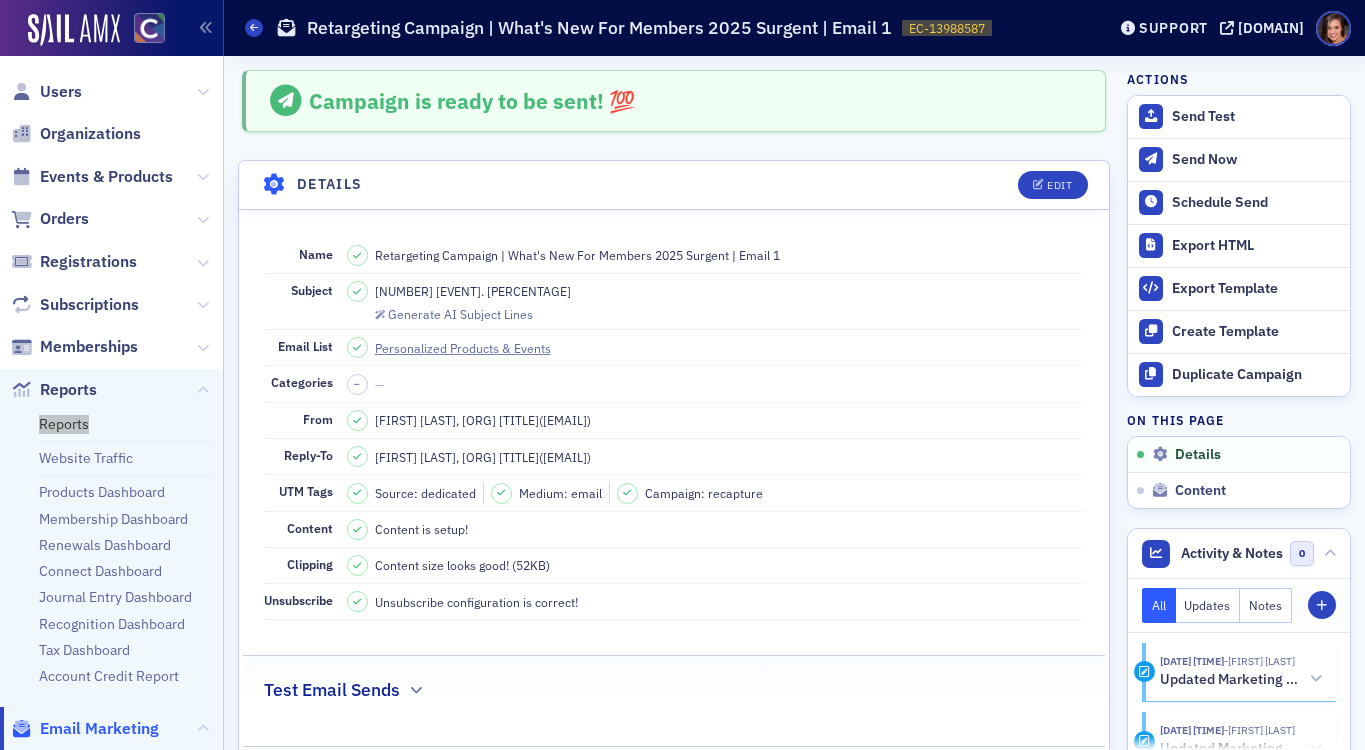 drag, startPoint x: 76, startPoint y: 418, endPoint x: 1098, endPoint y: 3, distance: 1103.0453 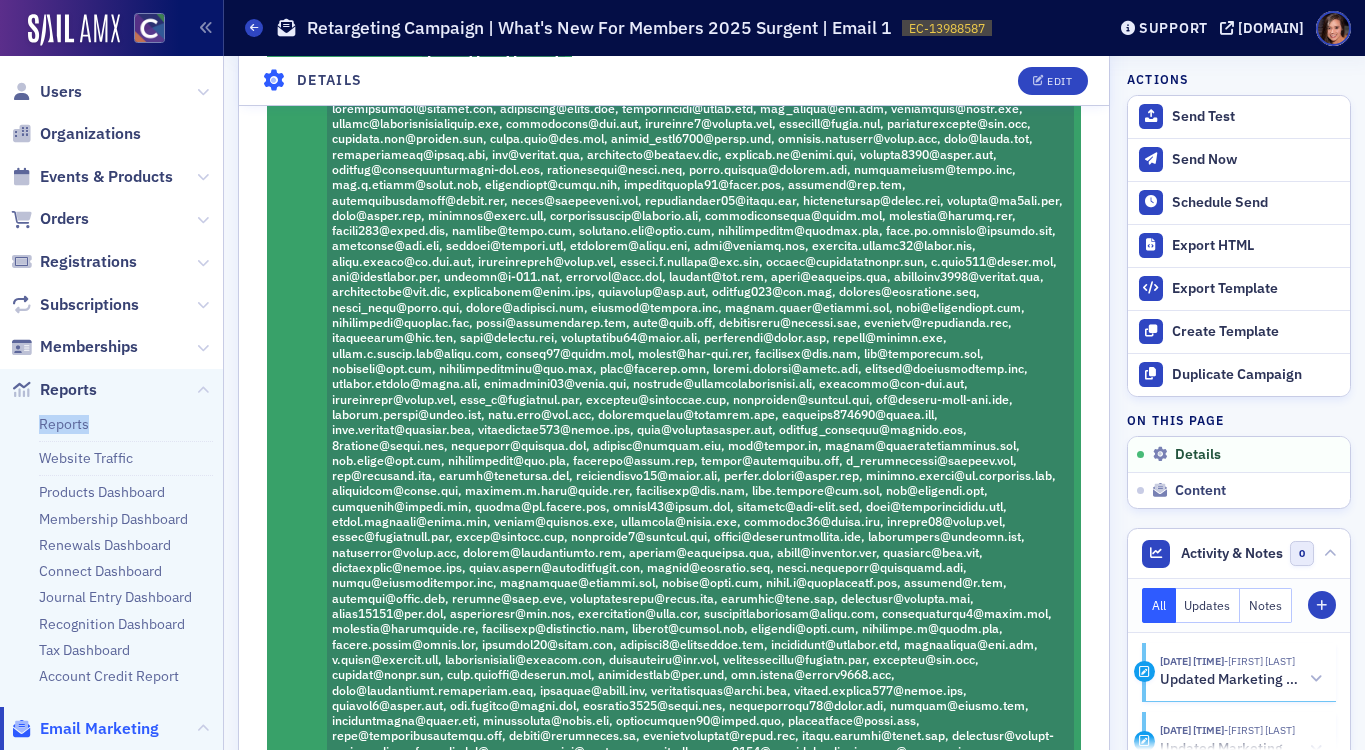 scroll, scrollTop: 521, scrollLeft: 0, axis: vertical 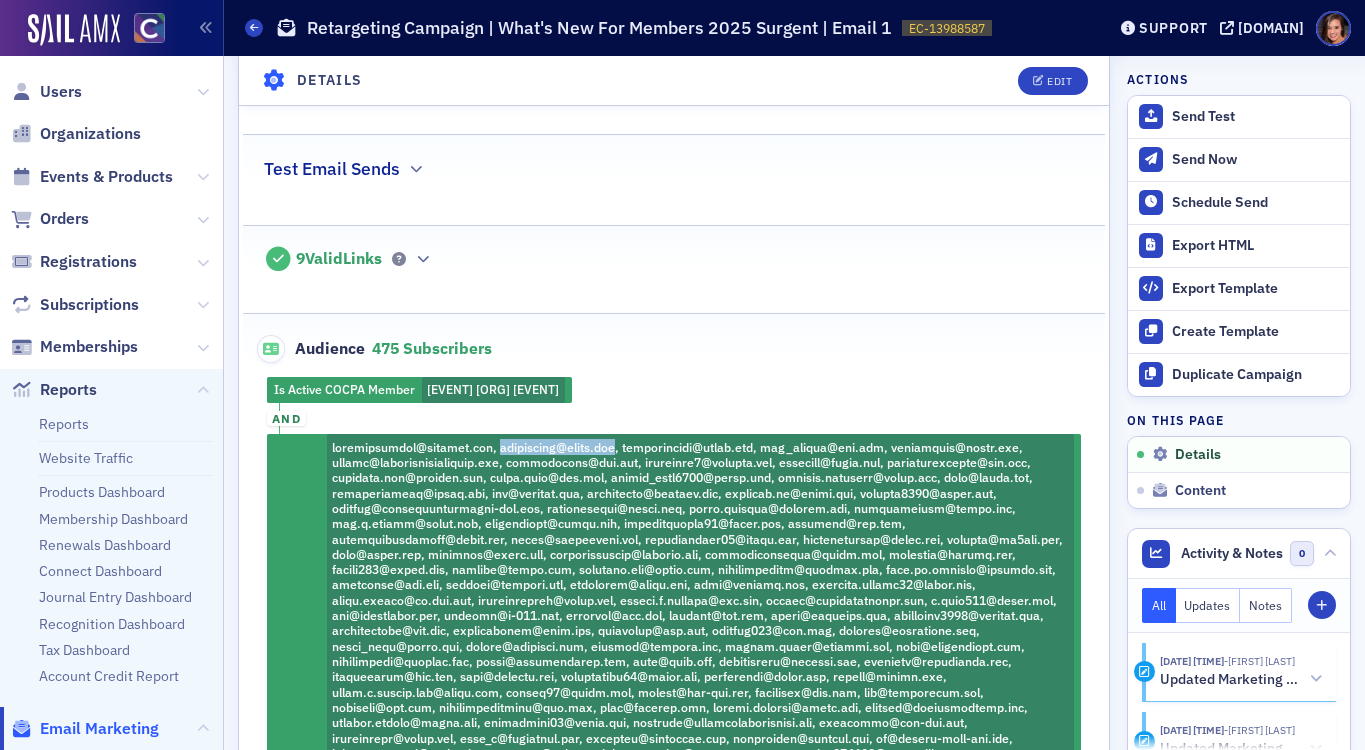 copy on "[EMAIL]" 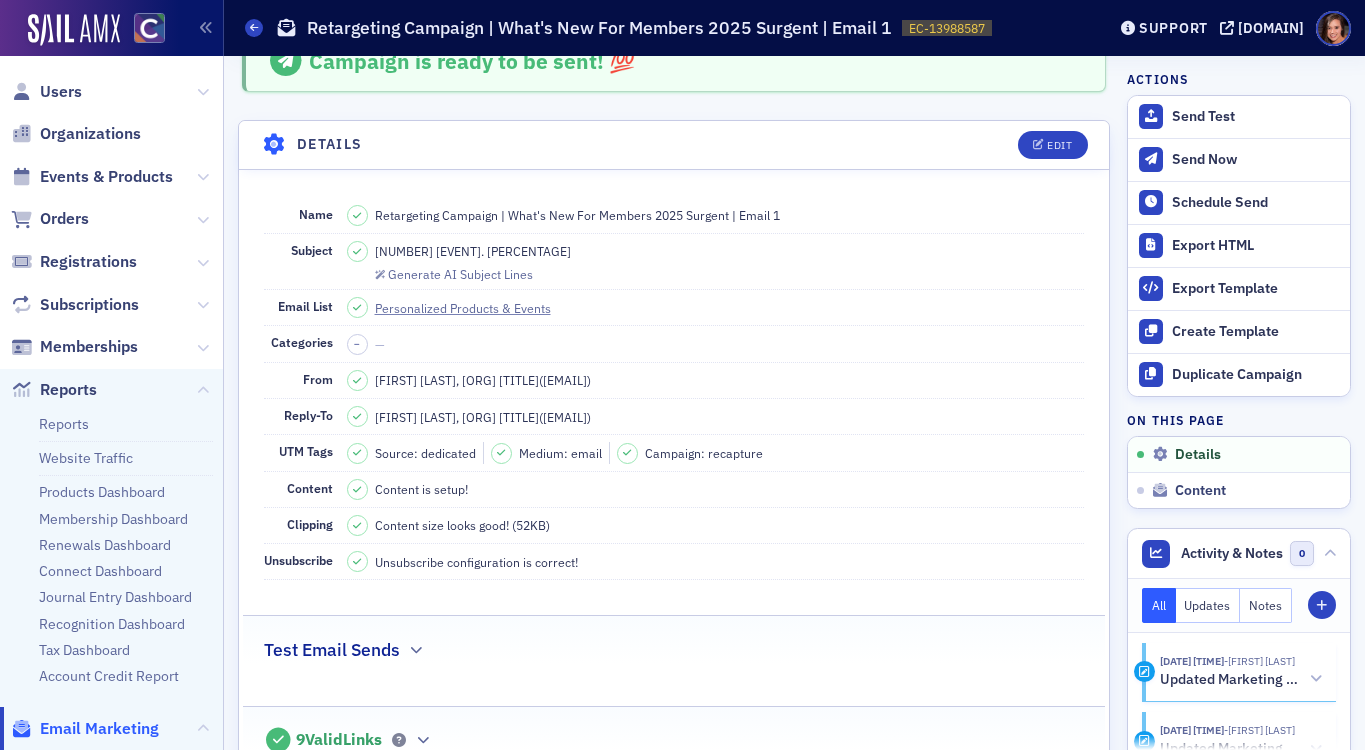 scroll, scrollTop: 0, scrollLeft: 0, axis: both 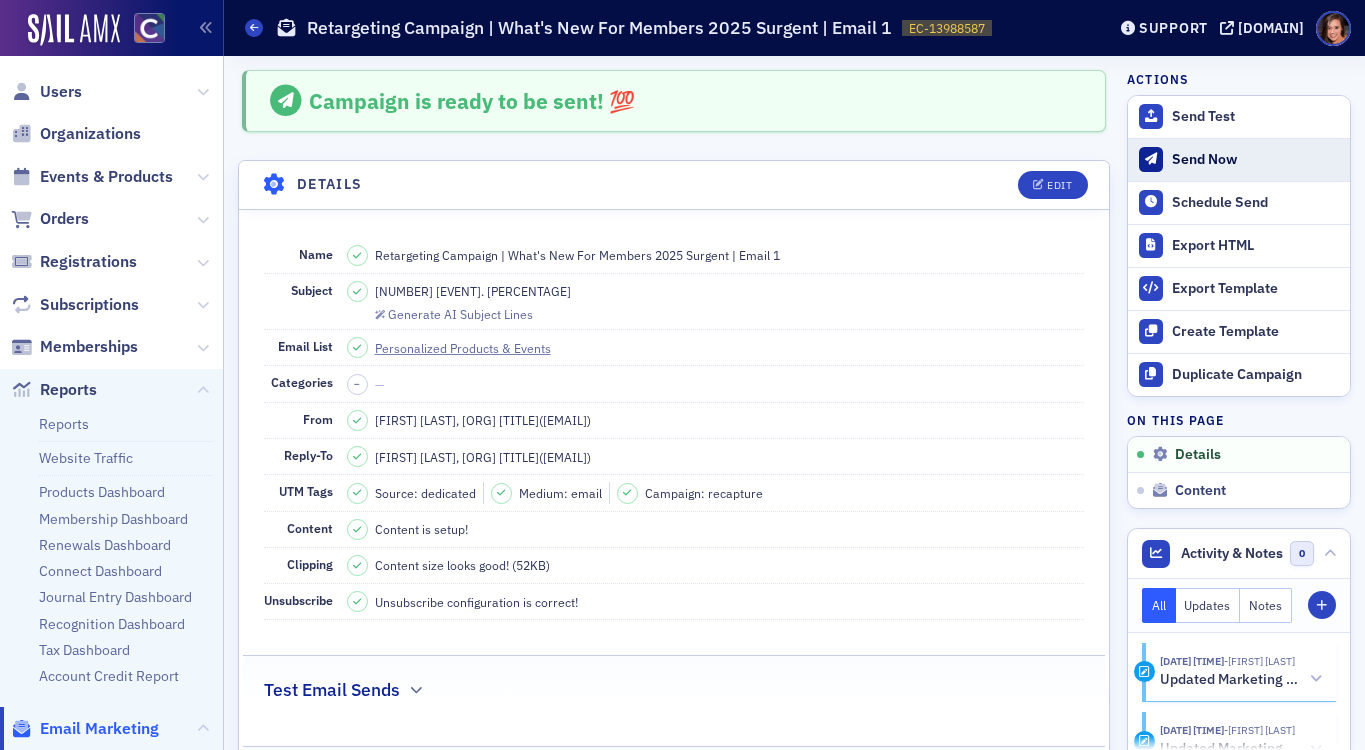 click on "Send Now" 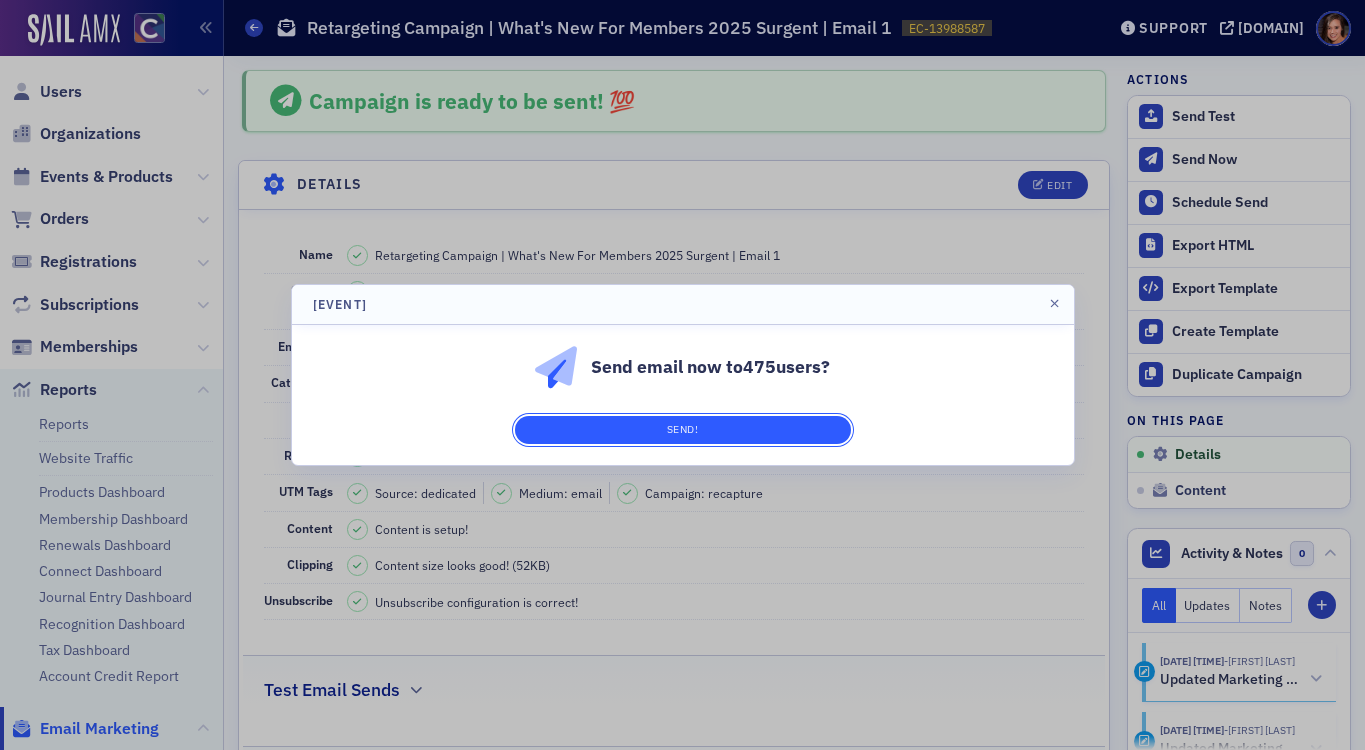 click on "Send!" at bounding box center (683, 430) 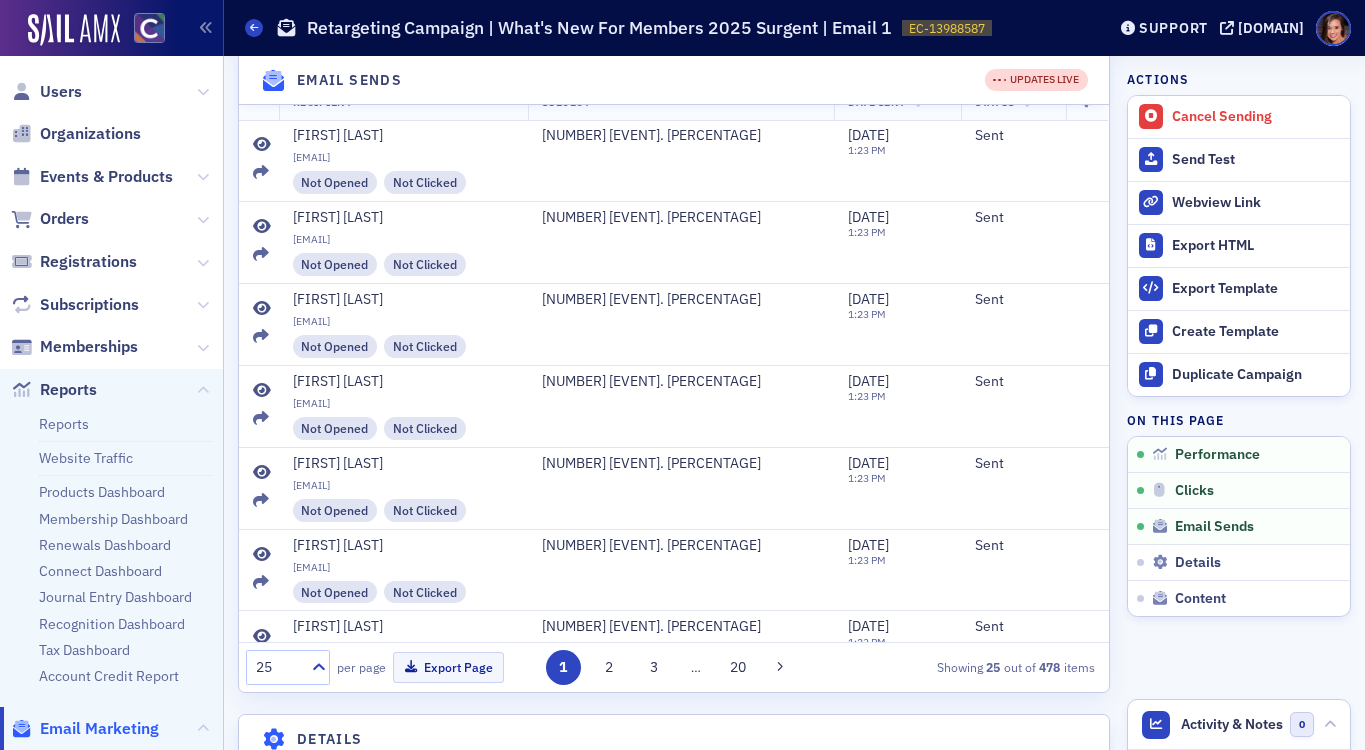 scroll, scrollTop: 776, scrollLeft: 0, axis: vertical 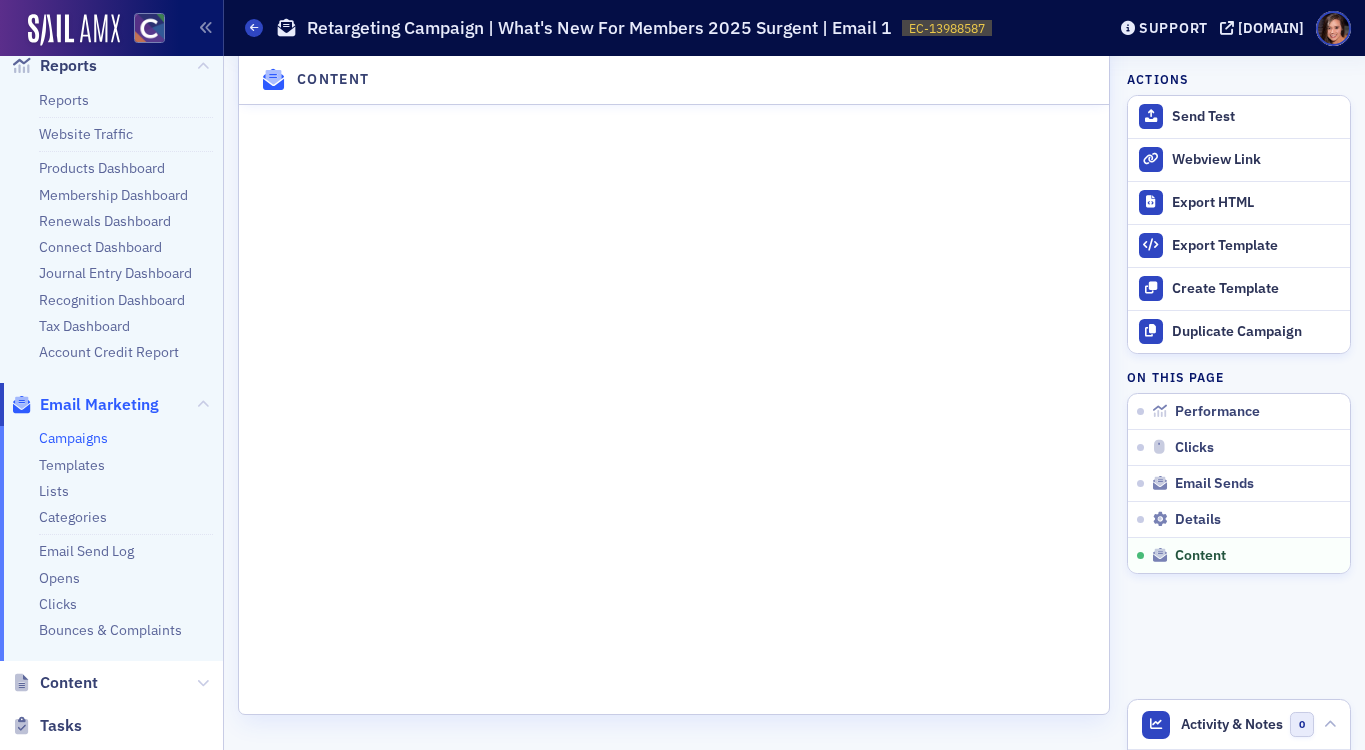 click on "Campaigns" 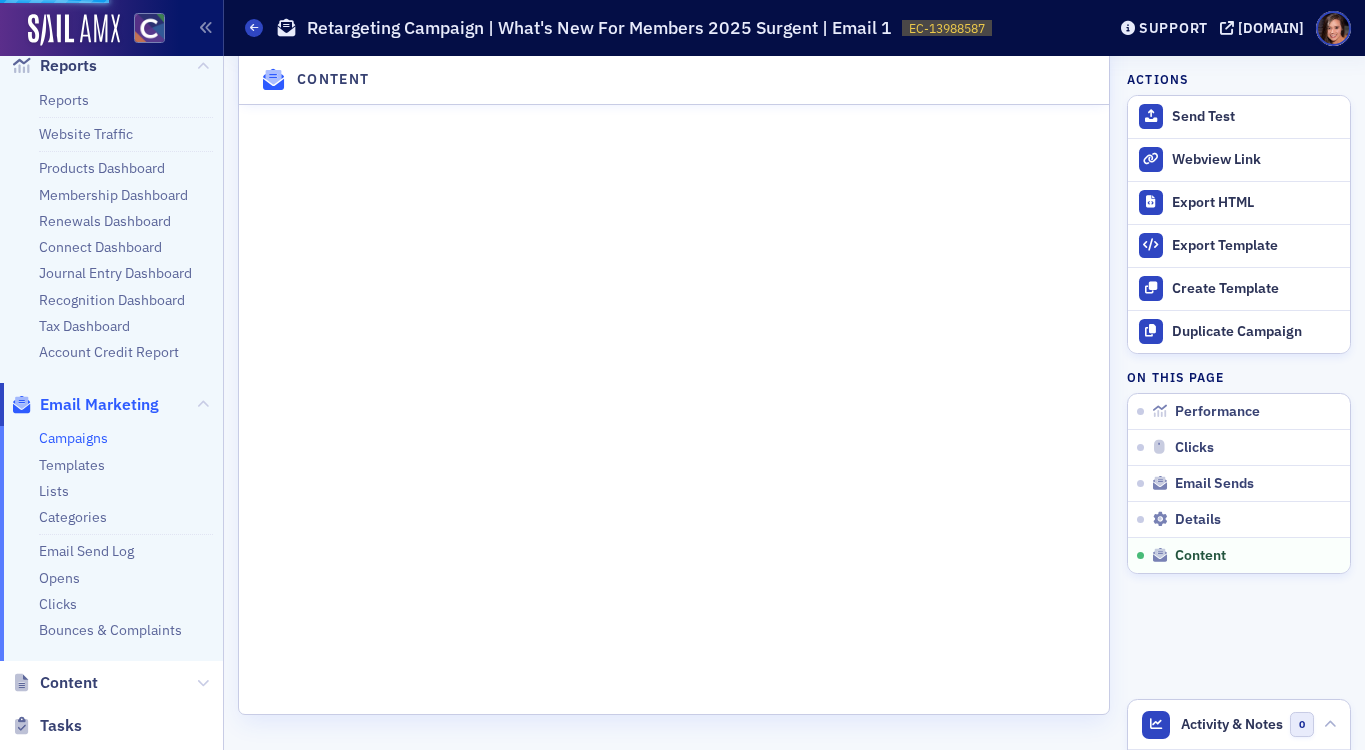 scroll, scrollTop: 0, scrollLeft: 0, axis: both 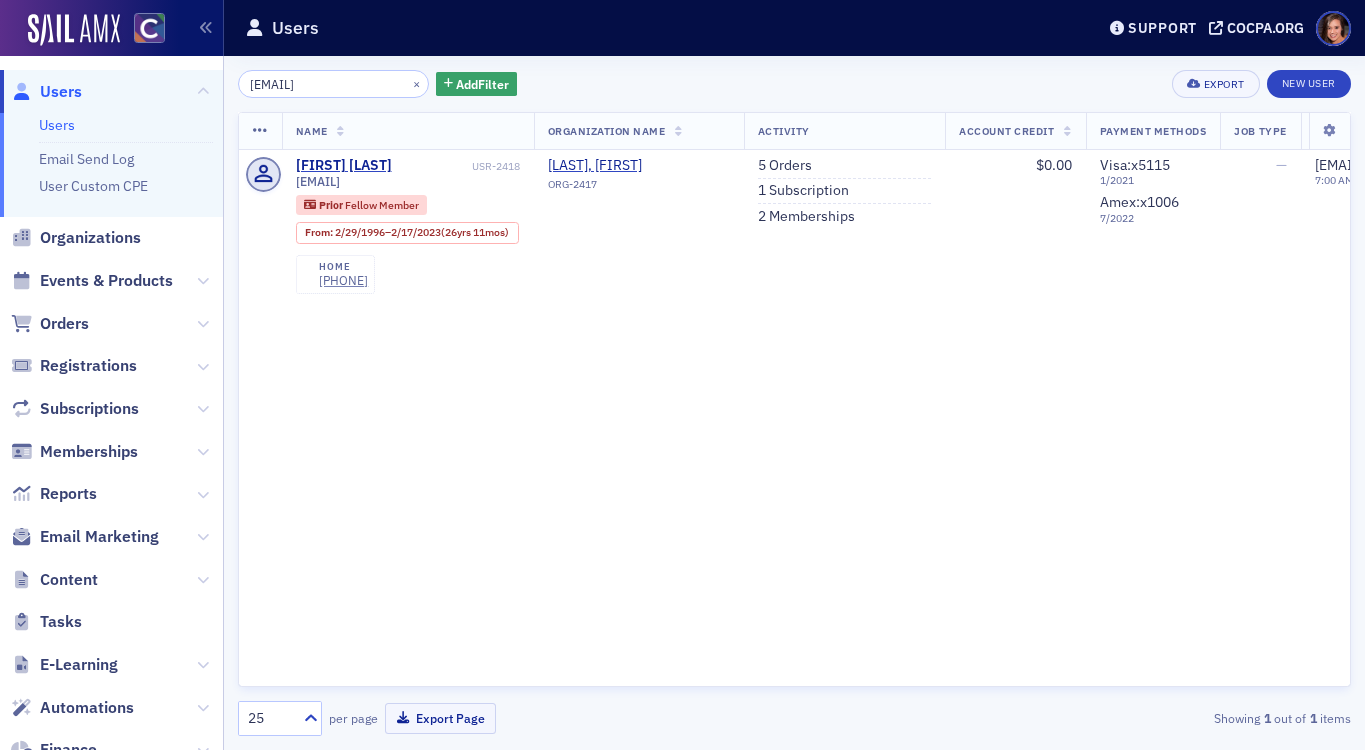 type on "[EMAIL]" 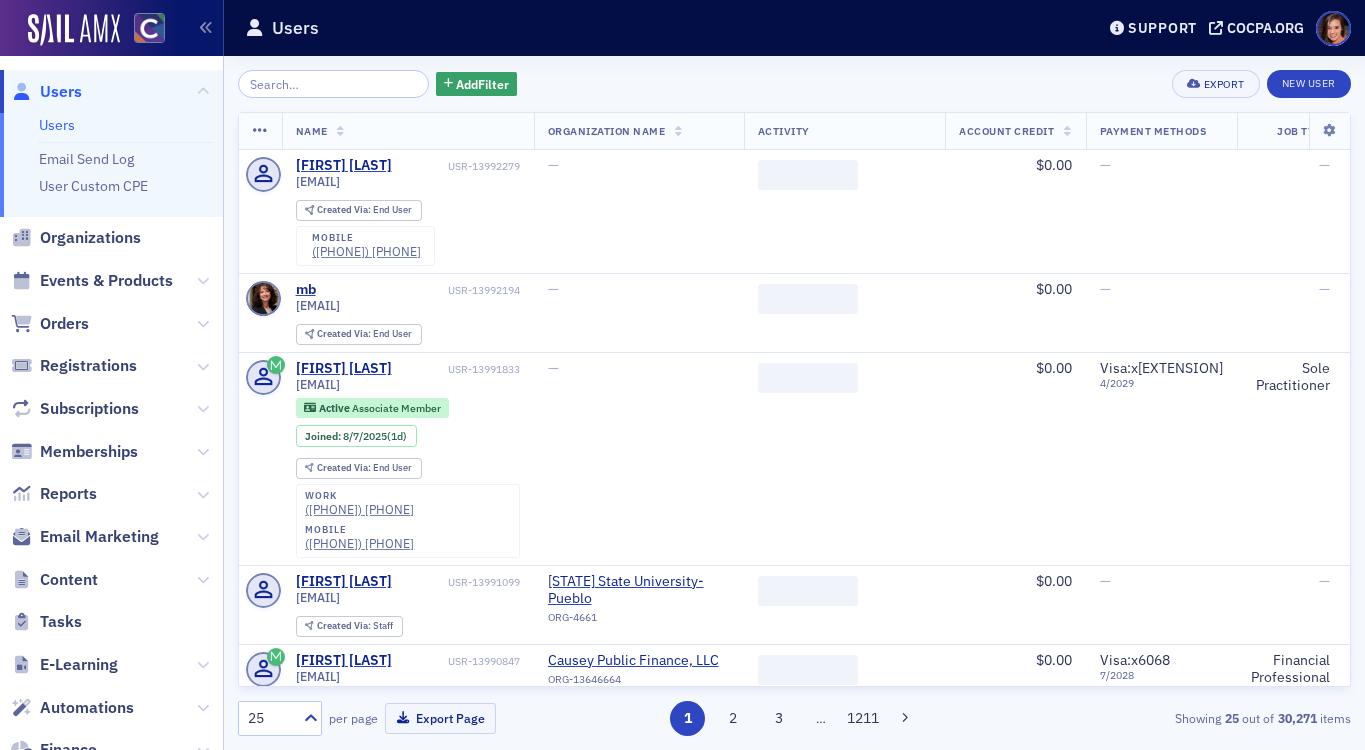 scroll, scrollTop: 0, scrollLeft: 0, axis: both 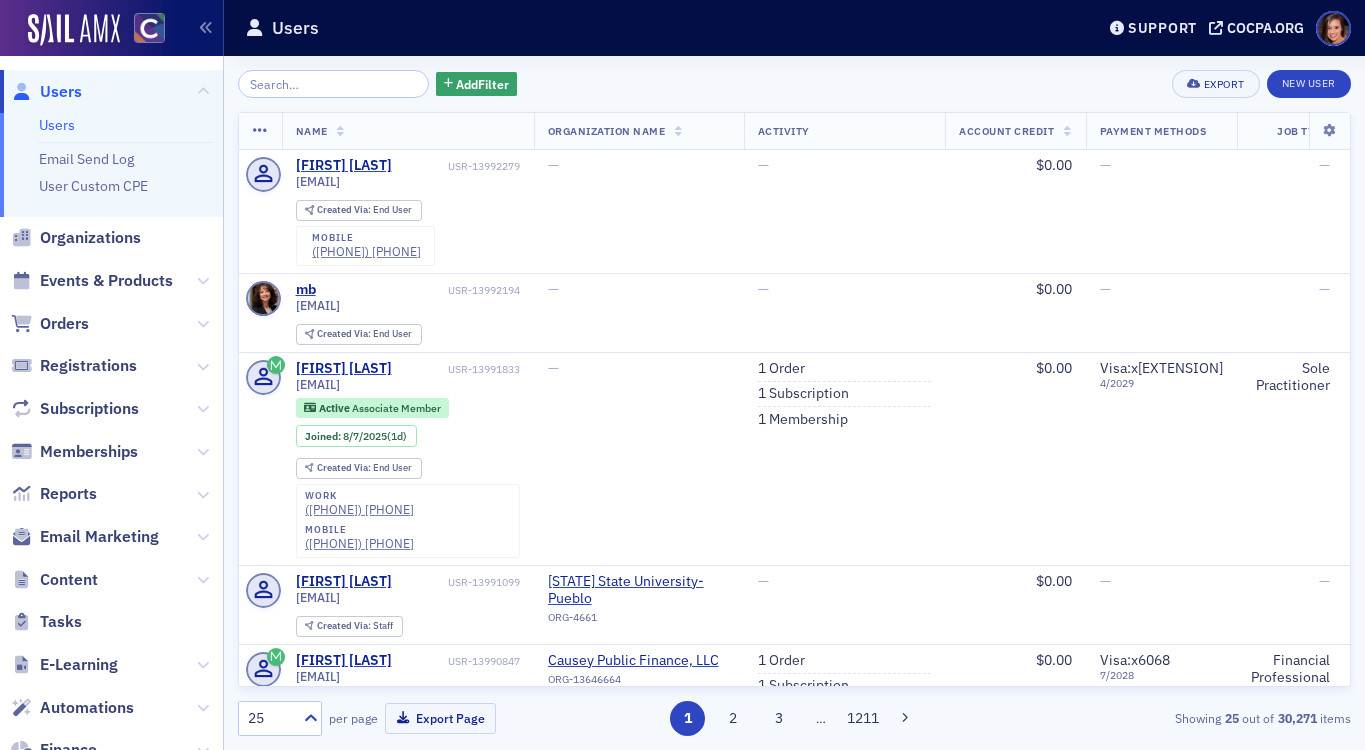 click on "Email Marketing" 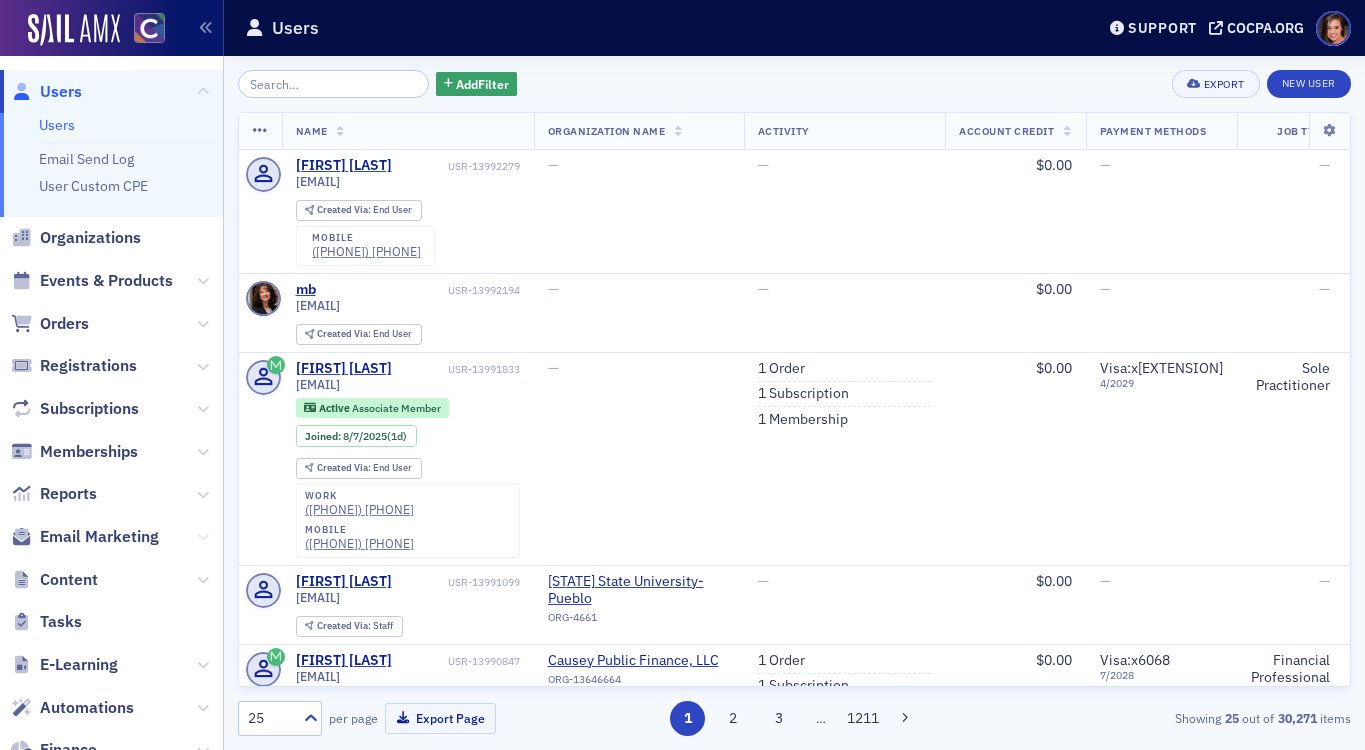 click 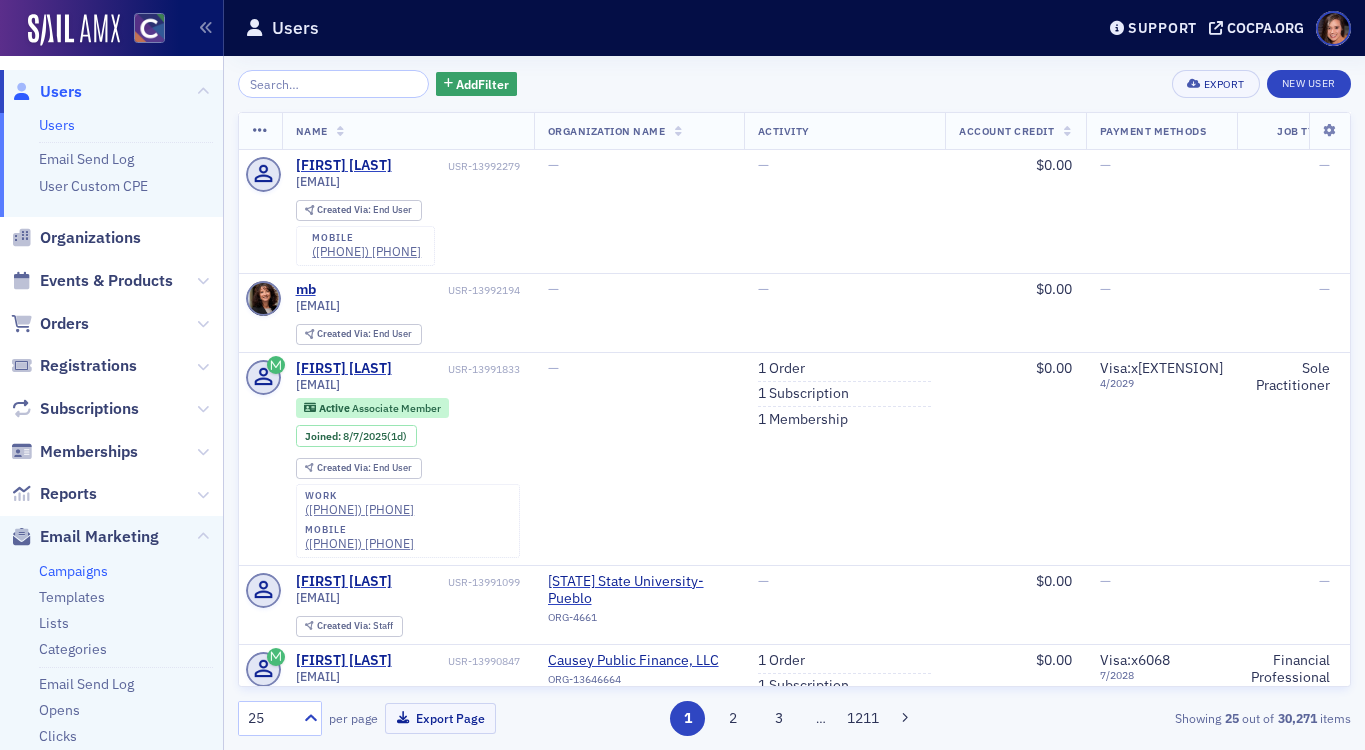 click on "Campaigns" 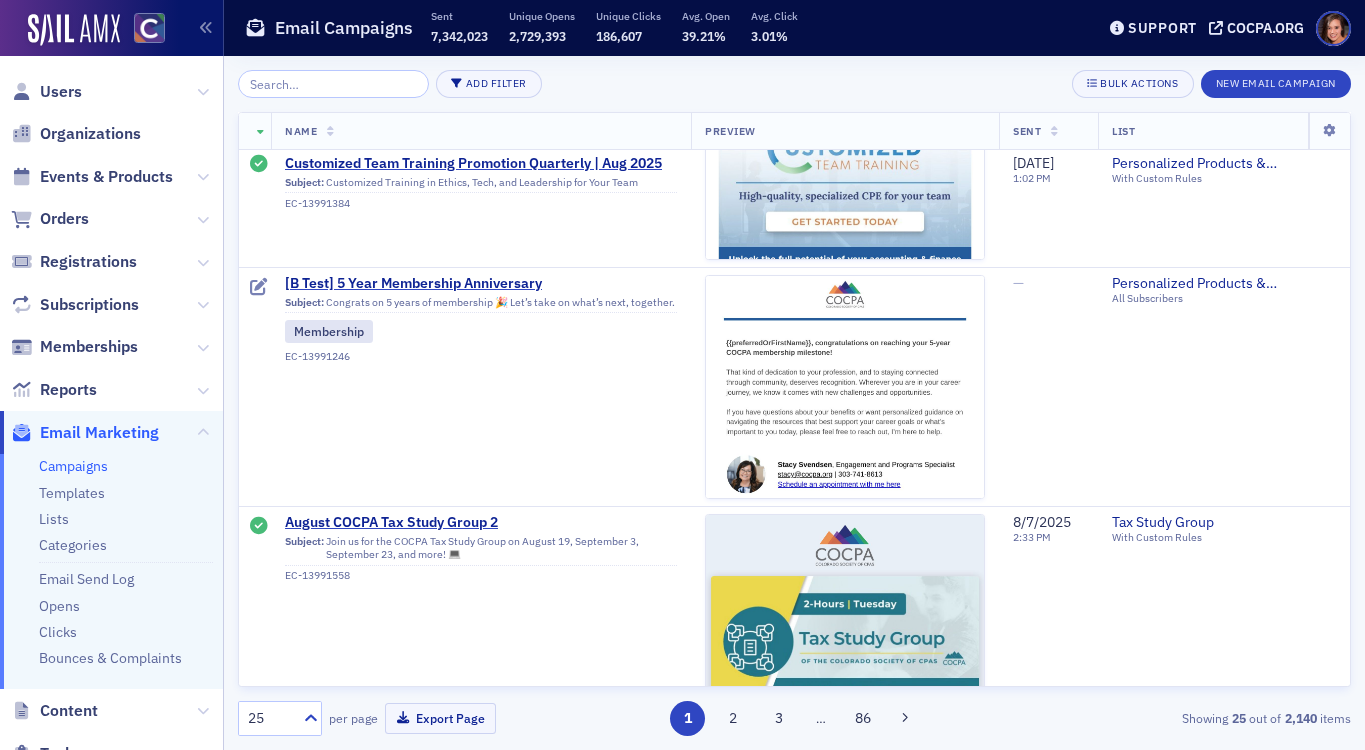 scroll, scrollTop: 0, scrollLeft: 0, axis: both 